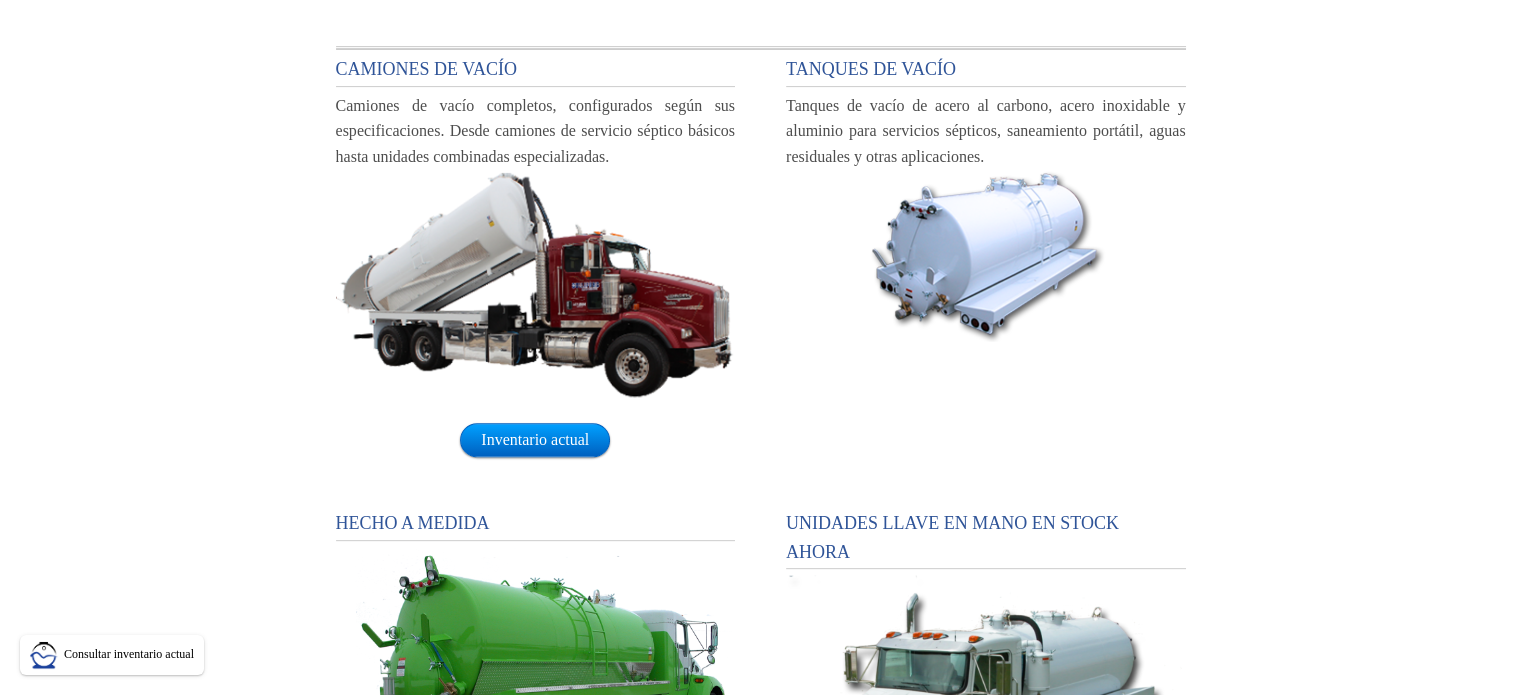 scroll, scrollTop: 900, scrollLeft: 0, axis: vertical 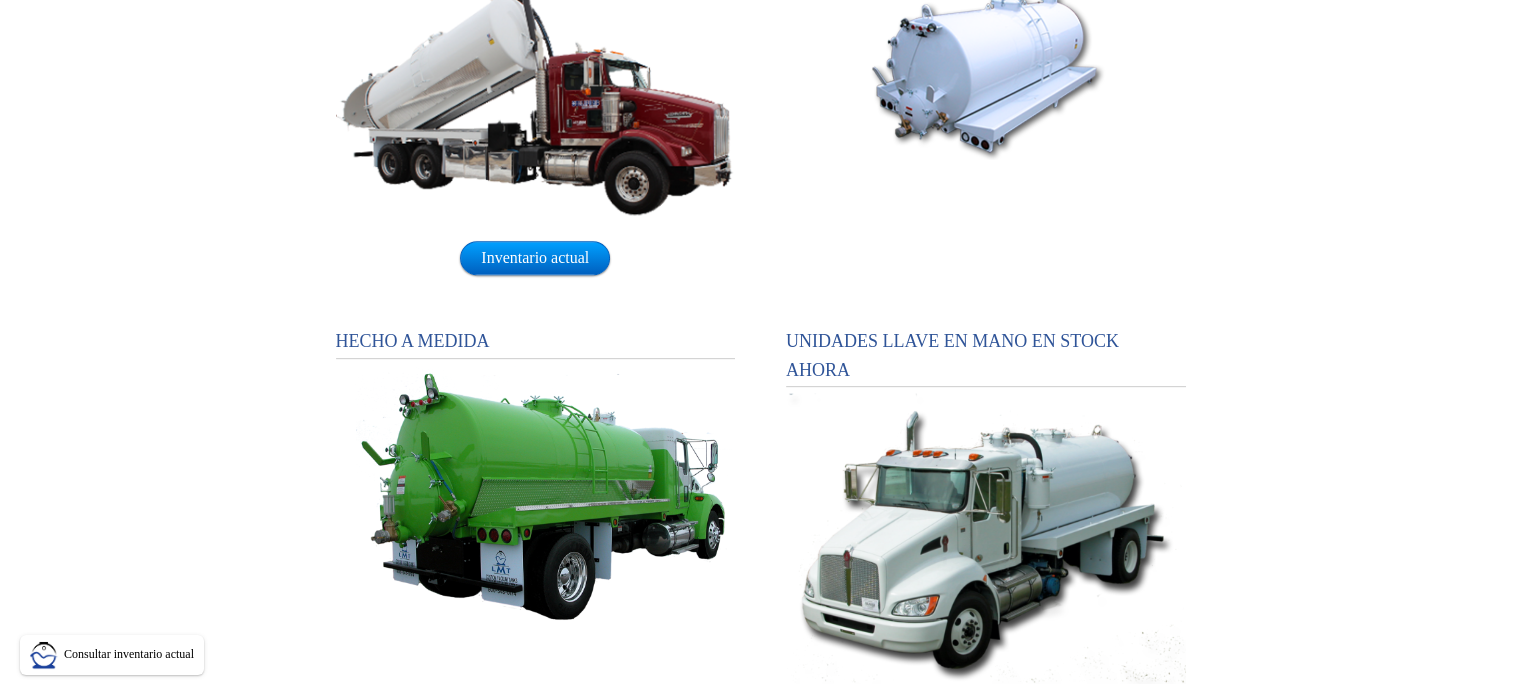click at bounding box center (536, 499) 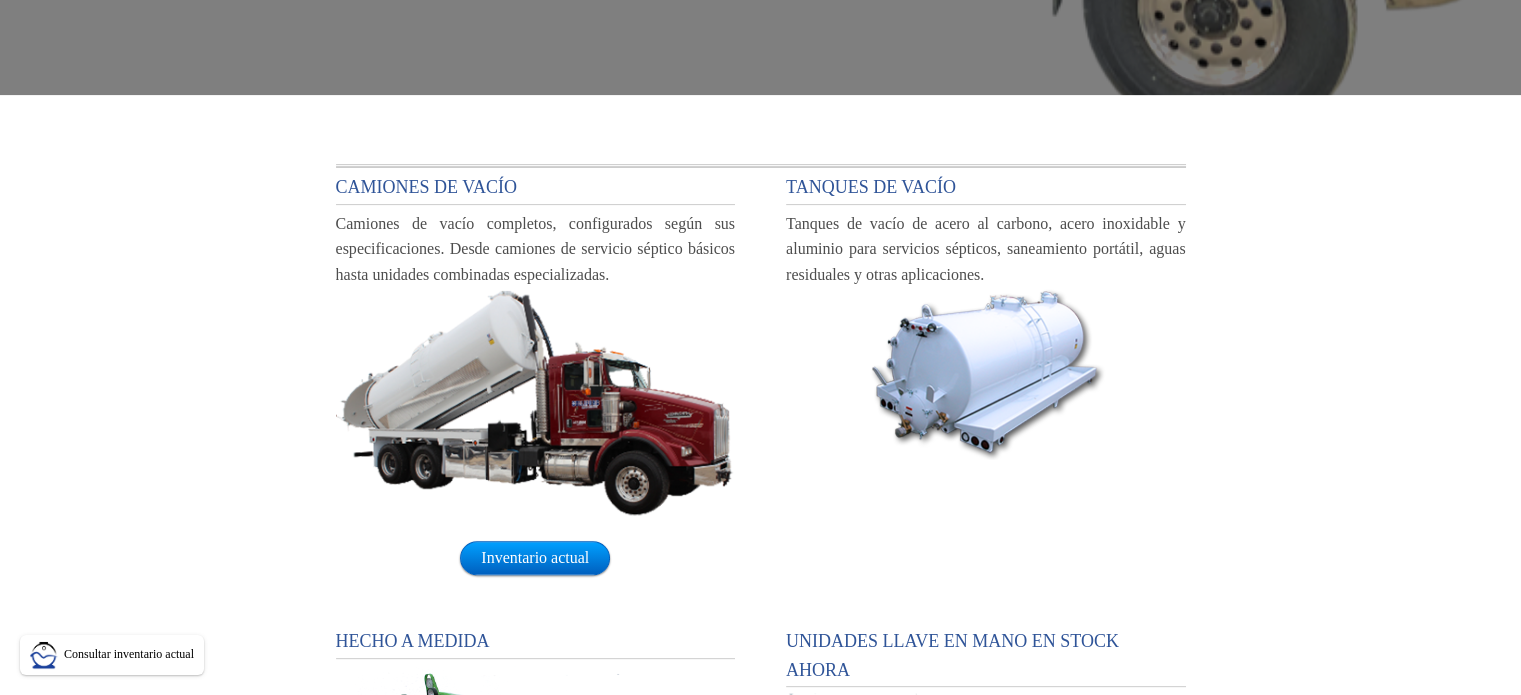 scroll, scrollTop: 600, scrollLeft: 0, axis: vertical 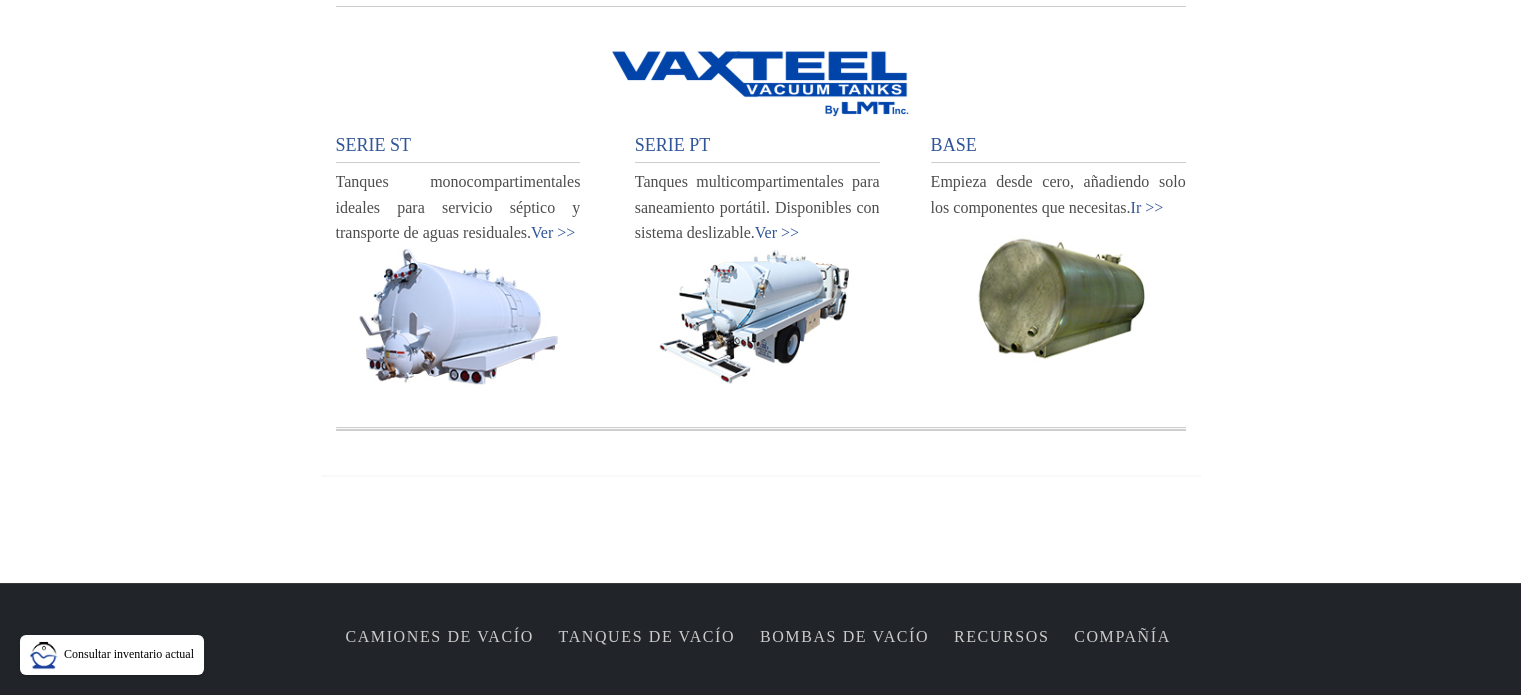 click at bounding box center [757, 316] 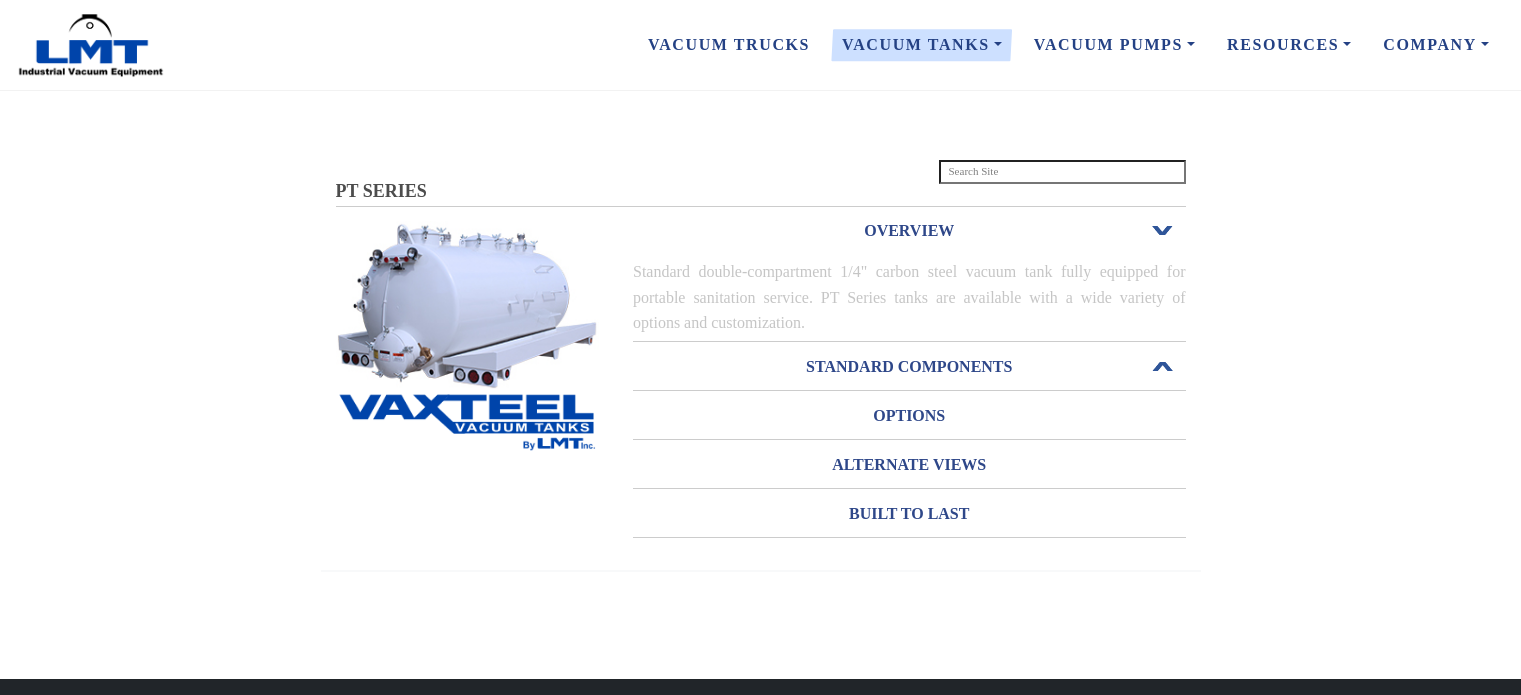 scroll, scrollTop: 0, scrollLeft: 0, axis: both 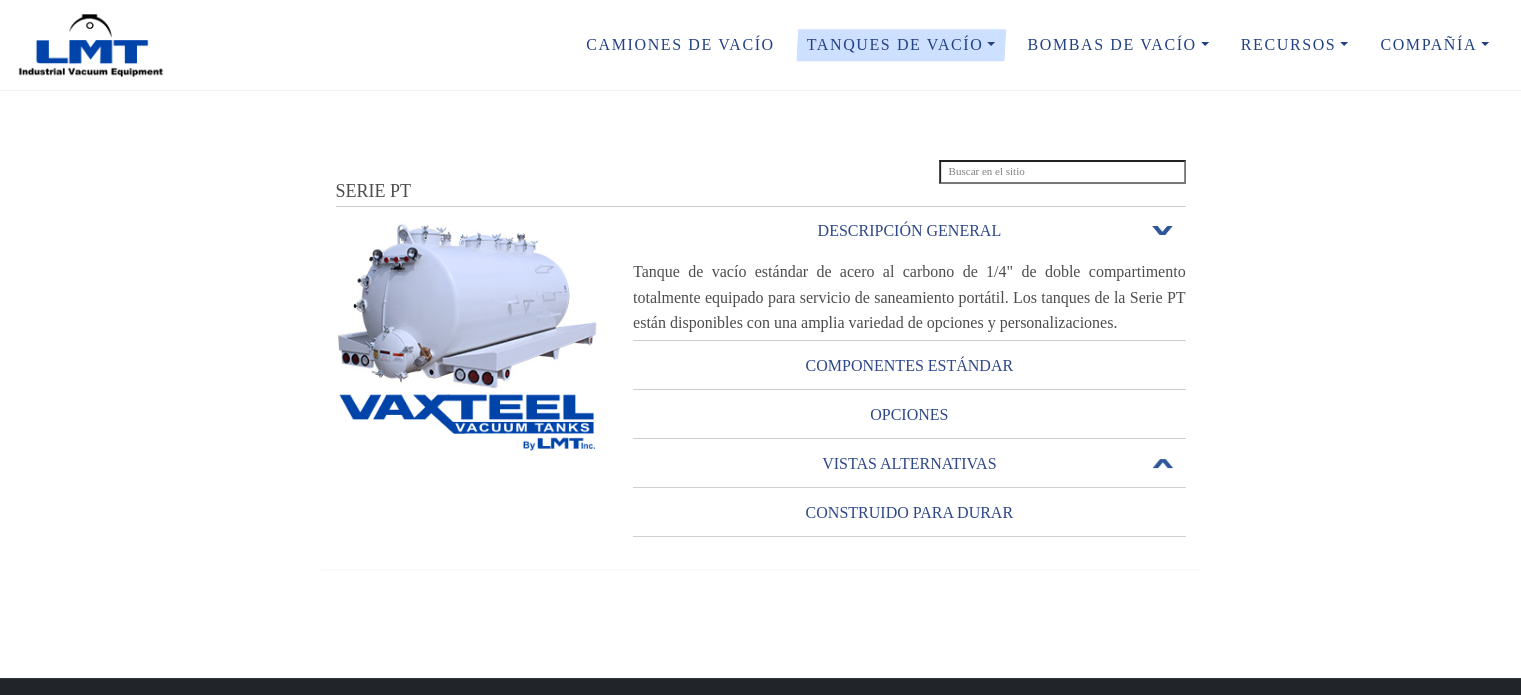 click on "VISTAS ALTERNATIVAS" at bounding box center [909, 463] 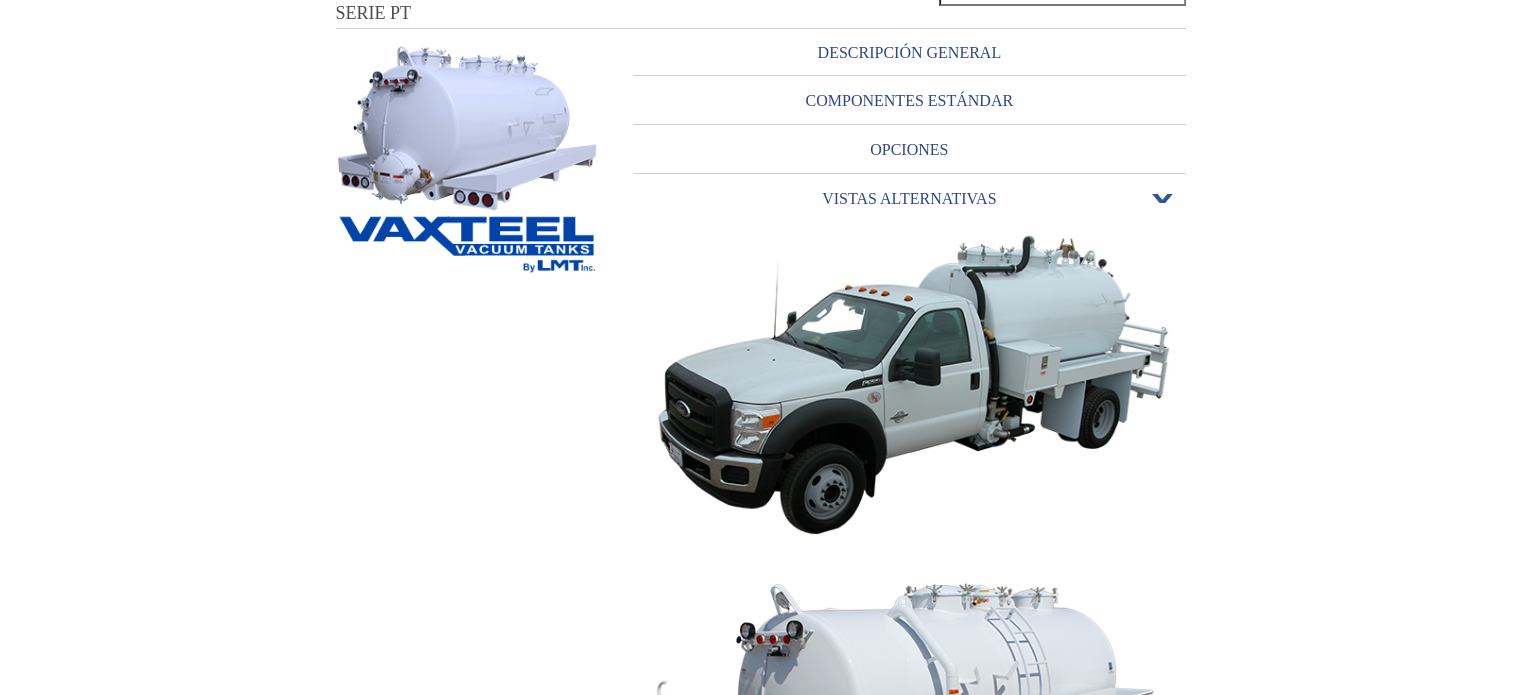 scroll, scrollTop: 400, scrollLeft: 0, axis: vertical 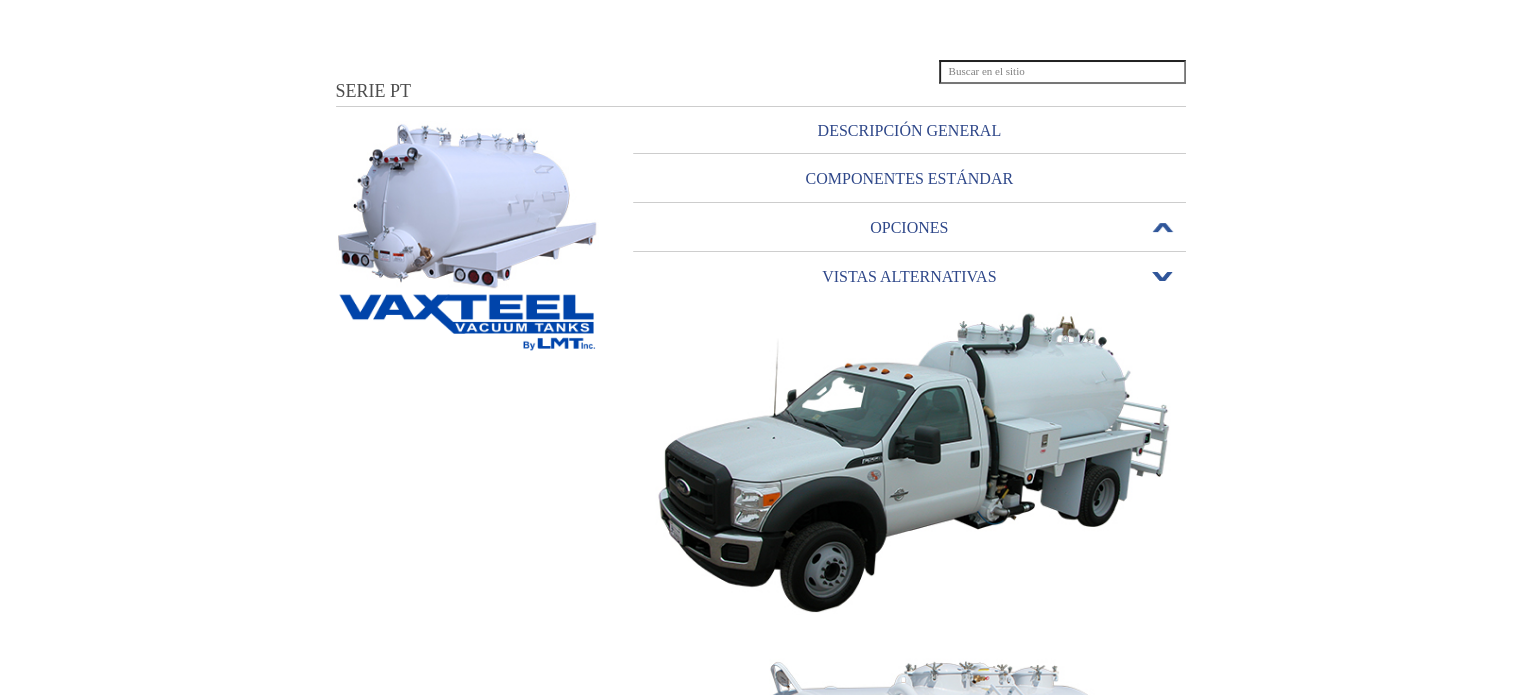 click on "OPCIONES" at bounding box center (909, 227) 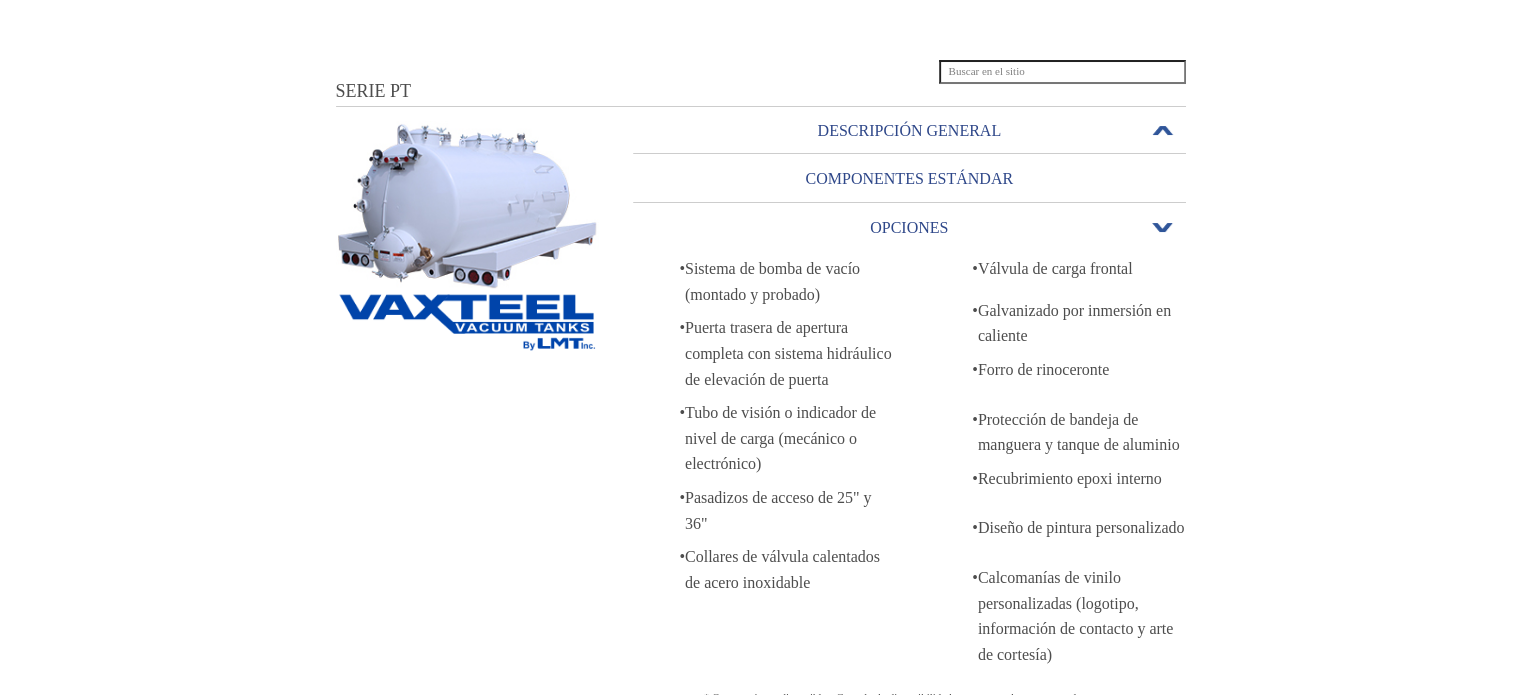 click on "DESCRIPCIÓN GENERAL Abrir o cerrar" at bounding box center [909, 130] 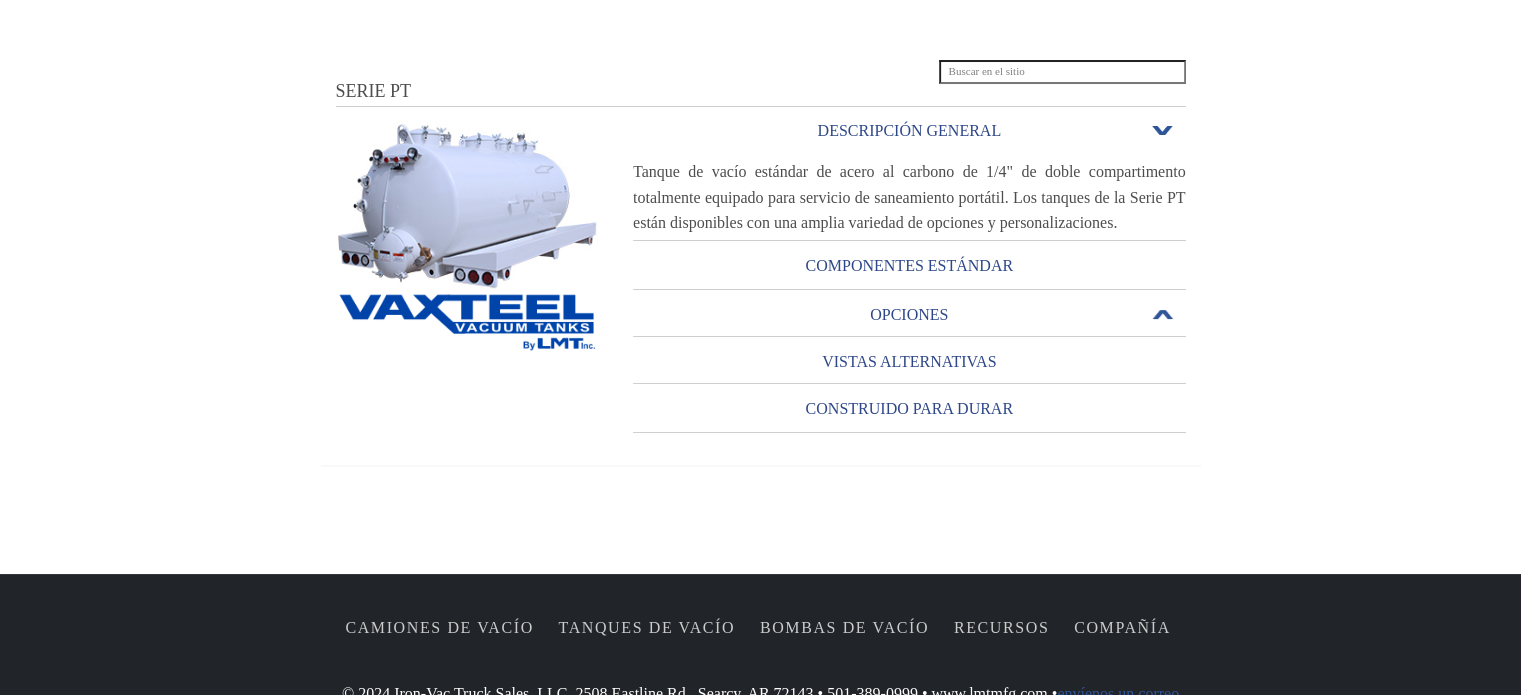 click on "OPCIONES" at bounding box center (909, 315) 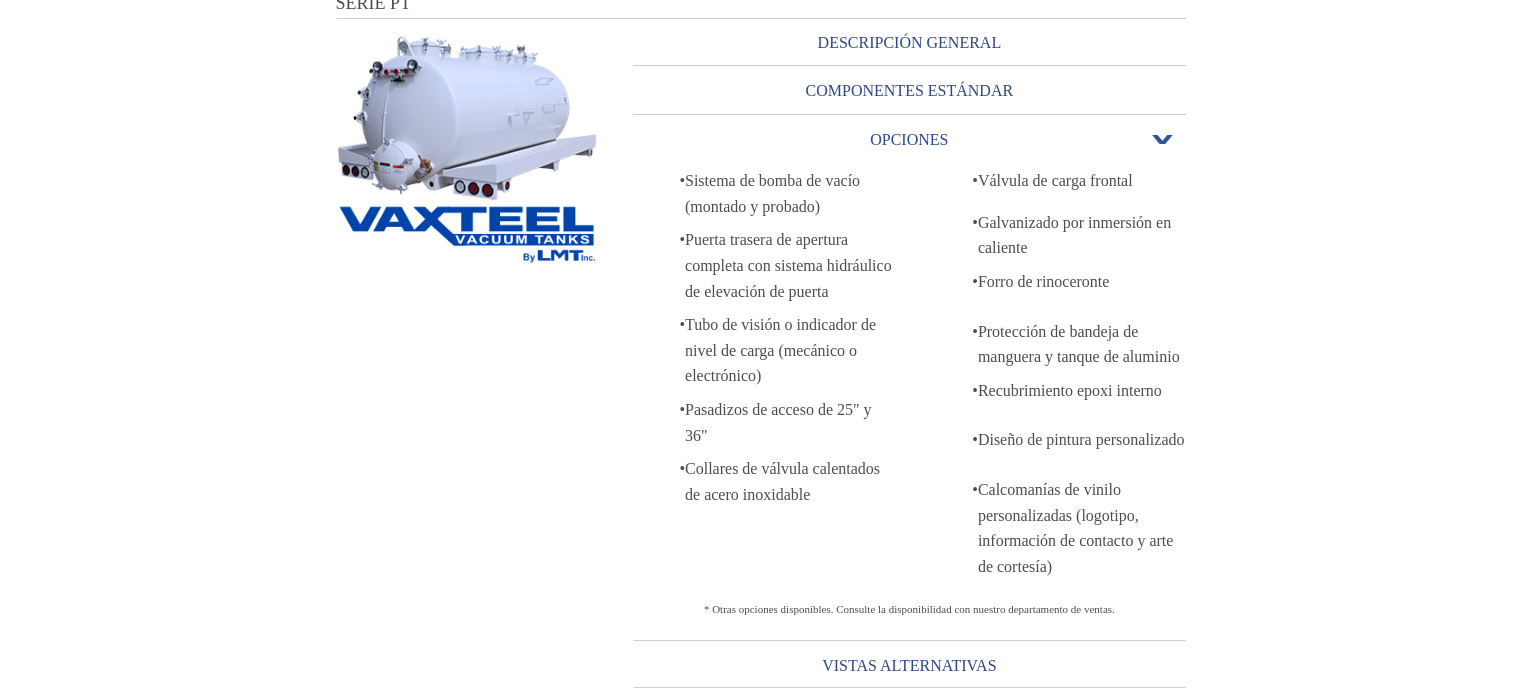 scroll, scrollTop: 500, scrollLeft: 0, axis: vertical 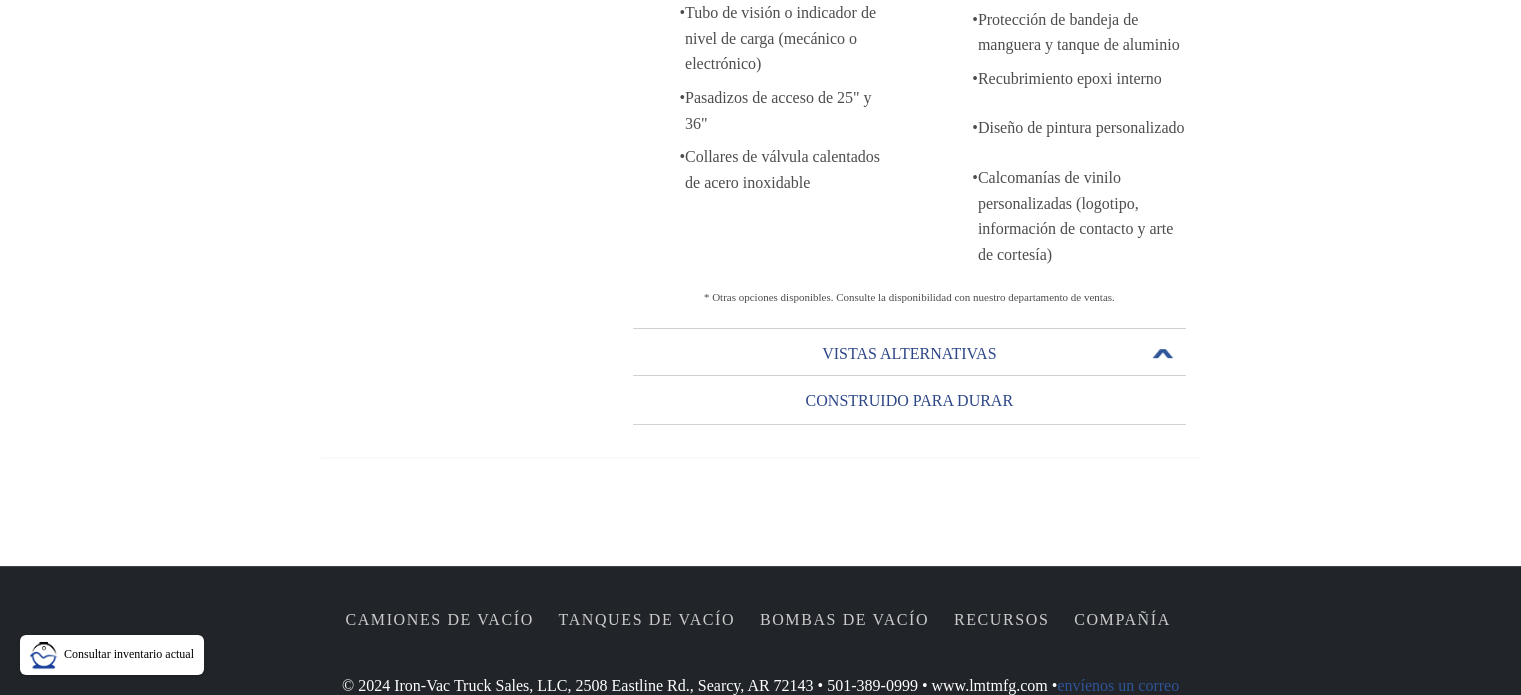 click on "VISTAS ALTERNATIVAS" at bounding box center [909, 353] 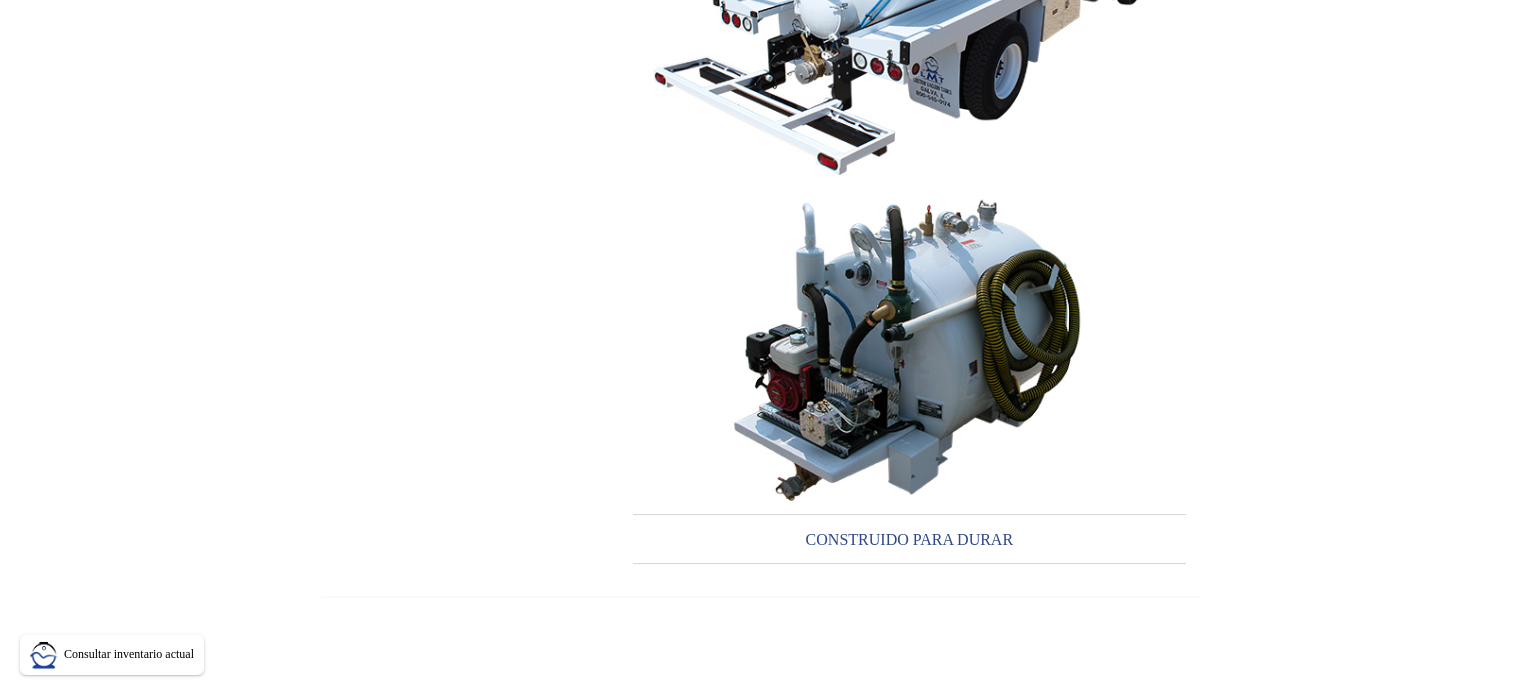 scroll, scrollTop: 1300, scrollLeft: 0, axis: vertical 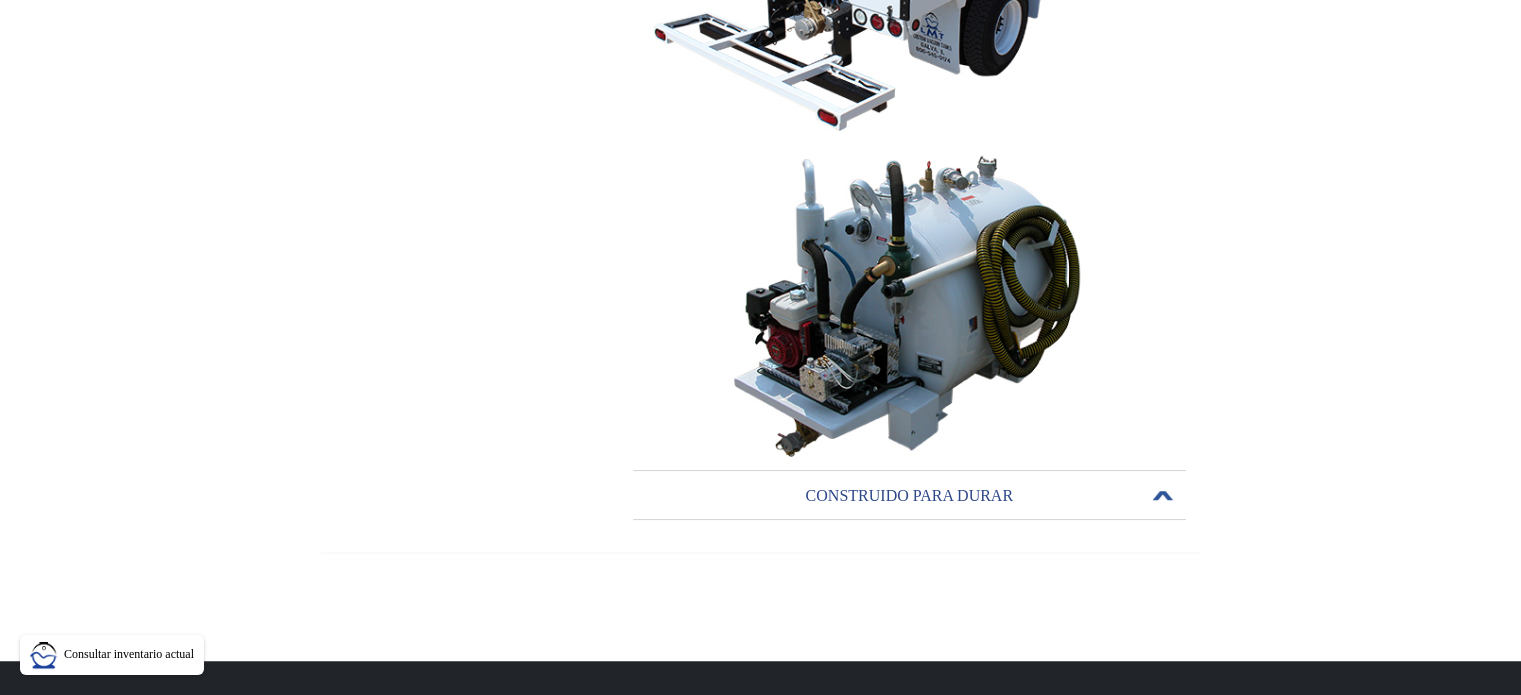 click on "CONSTRUIDO PARA DURAR" at bounding box center [909, 495] 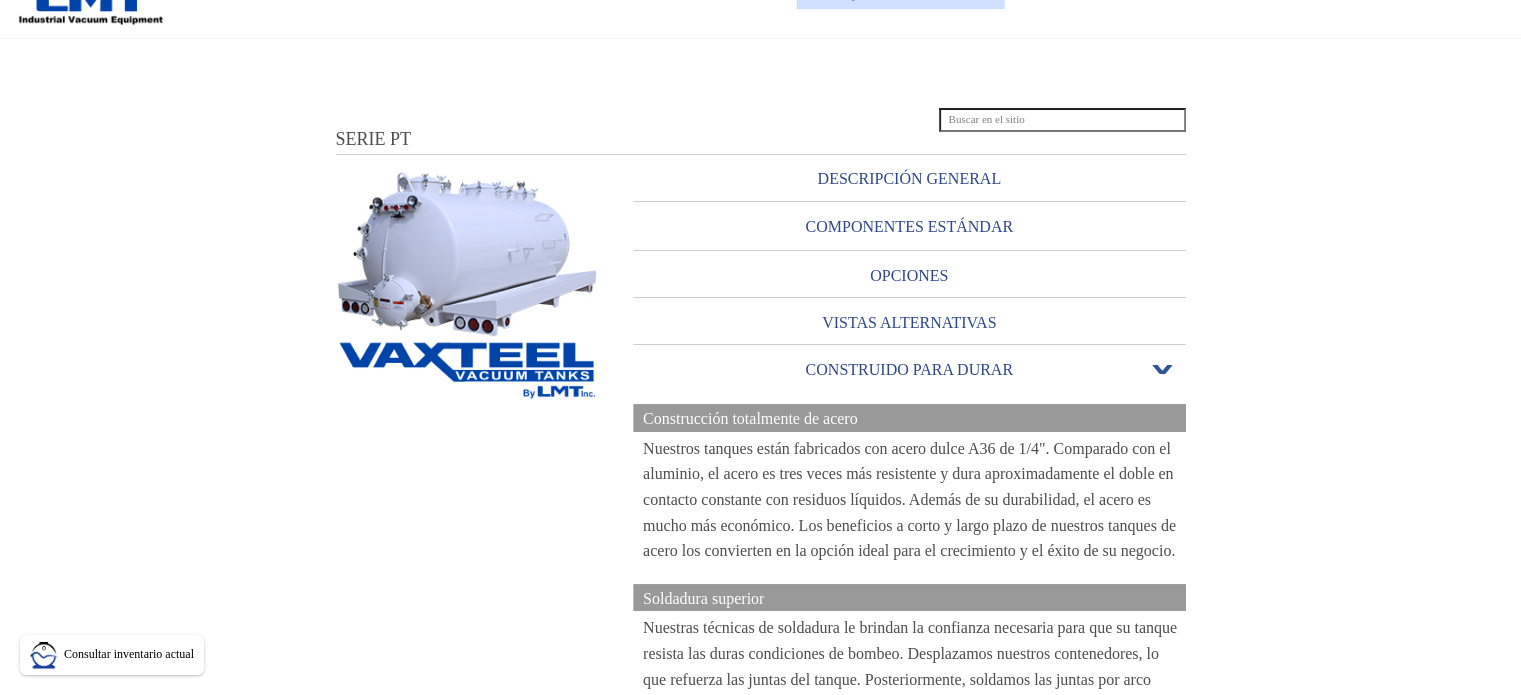 scroll, scrollTop: 0, scrollLeft: 0, axis: both 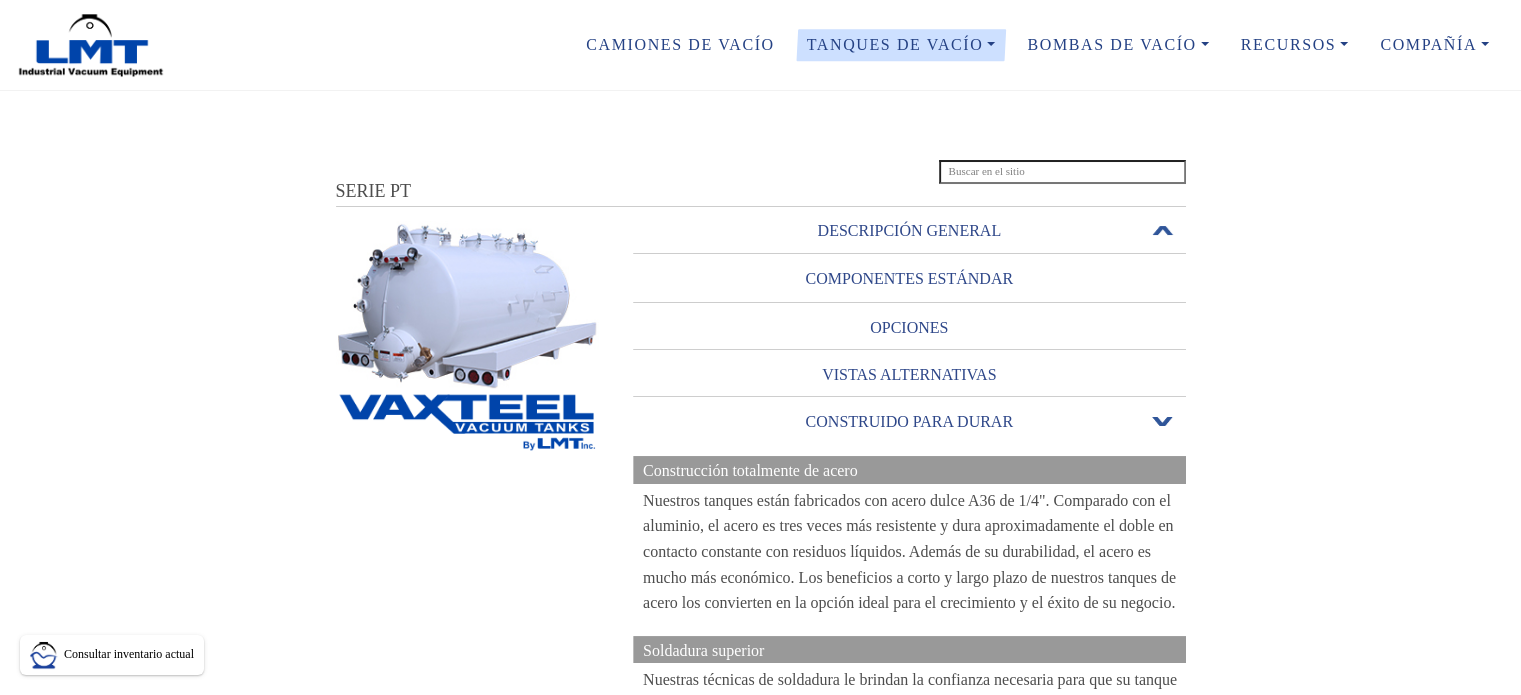 click on "DESCRIPCIÓN GENERAL" at bounding box center [909, 231] 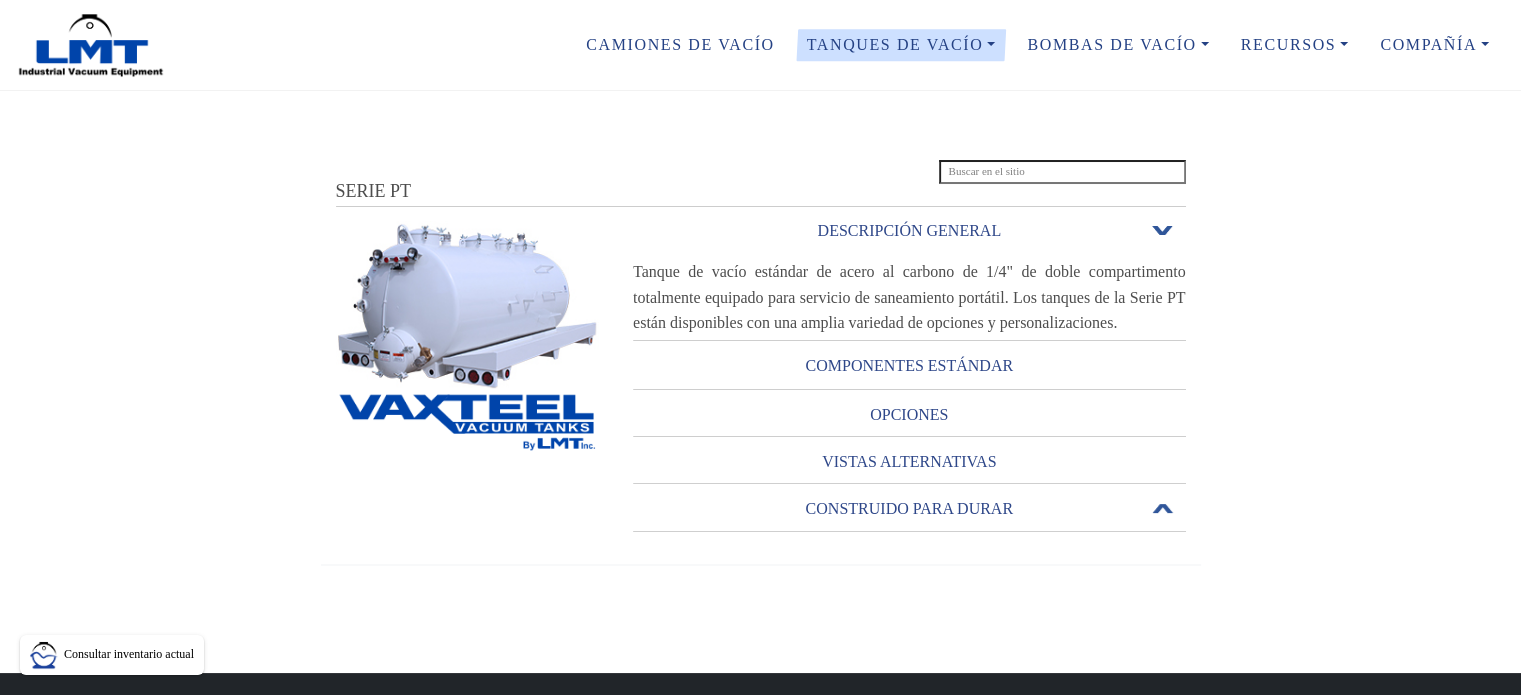 click on "CONSTRUIDO PARA DURAR" at bounding box center (909, 508) 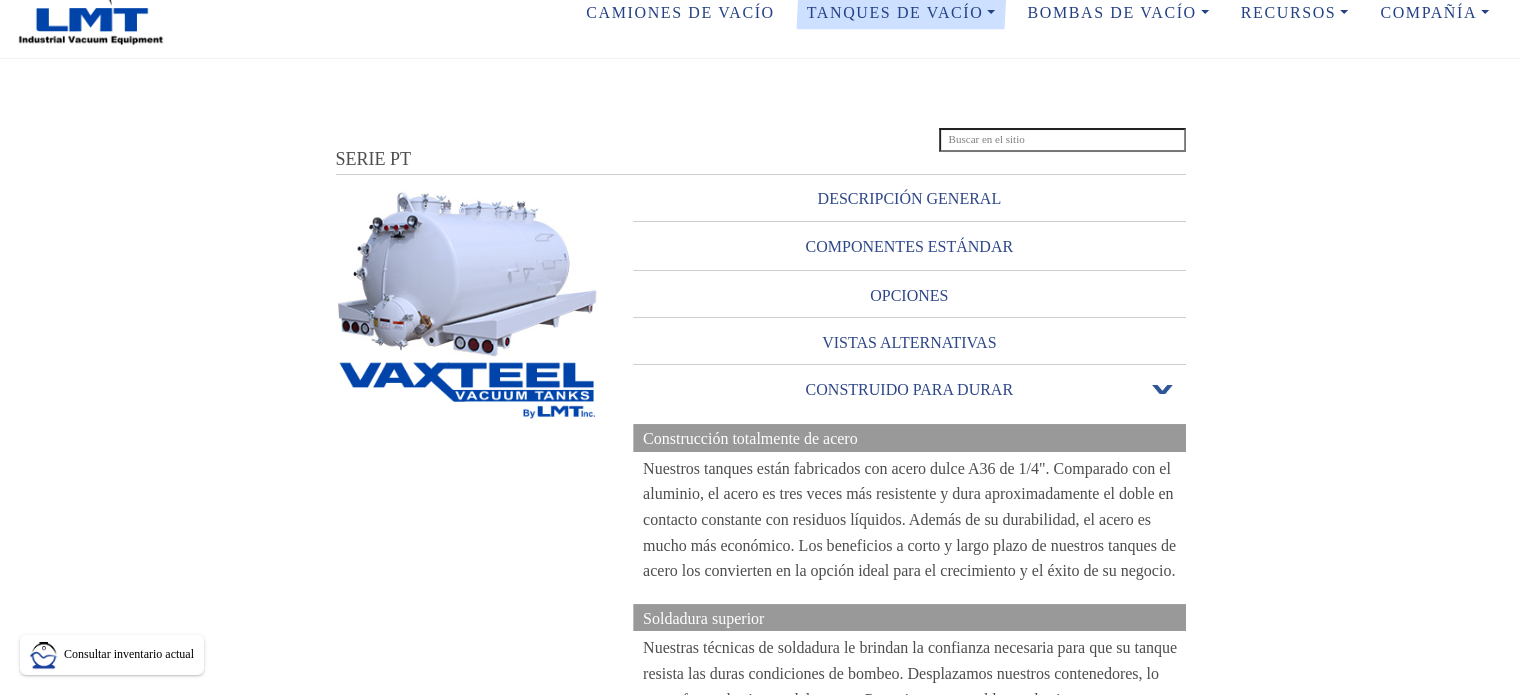 scroll, scrollTop: 0, scrollLeft: 0, axis: both 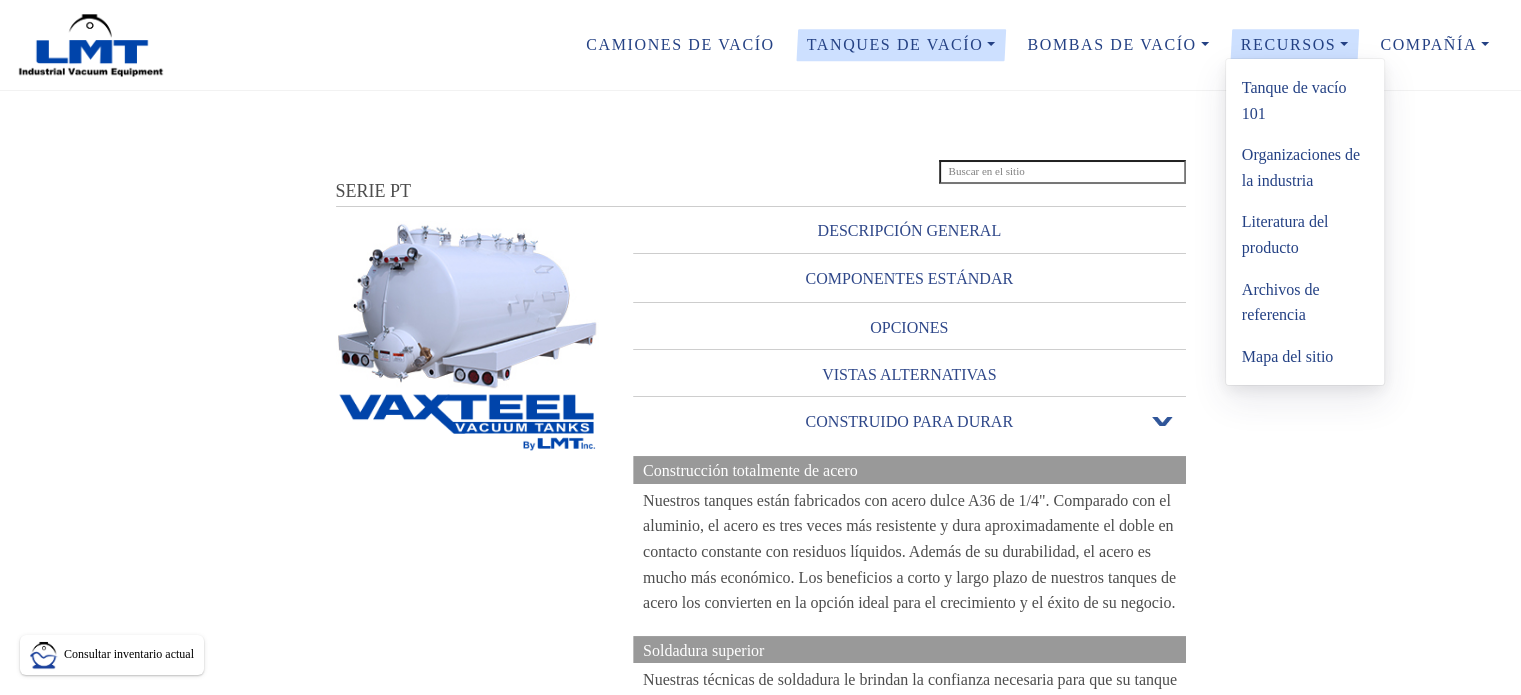 click on "Recursos" at bounding box center [1289, 44] 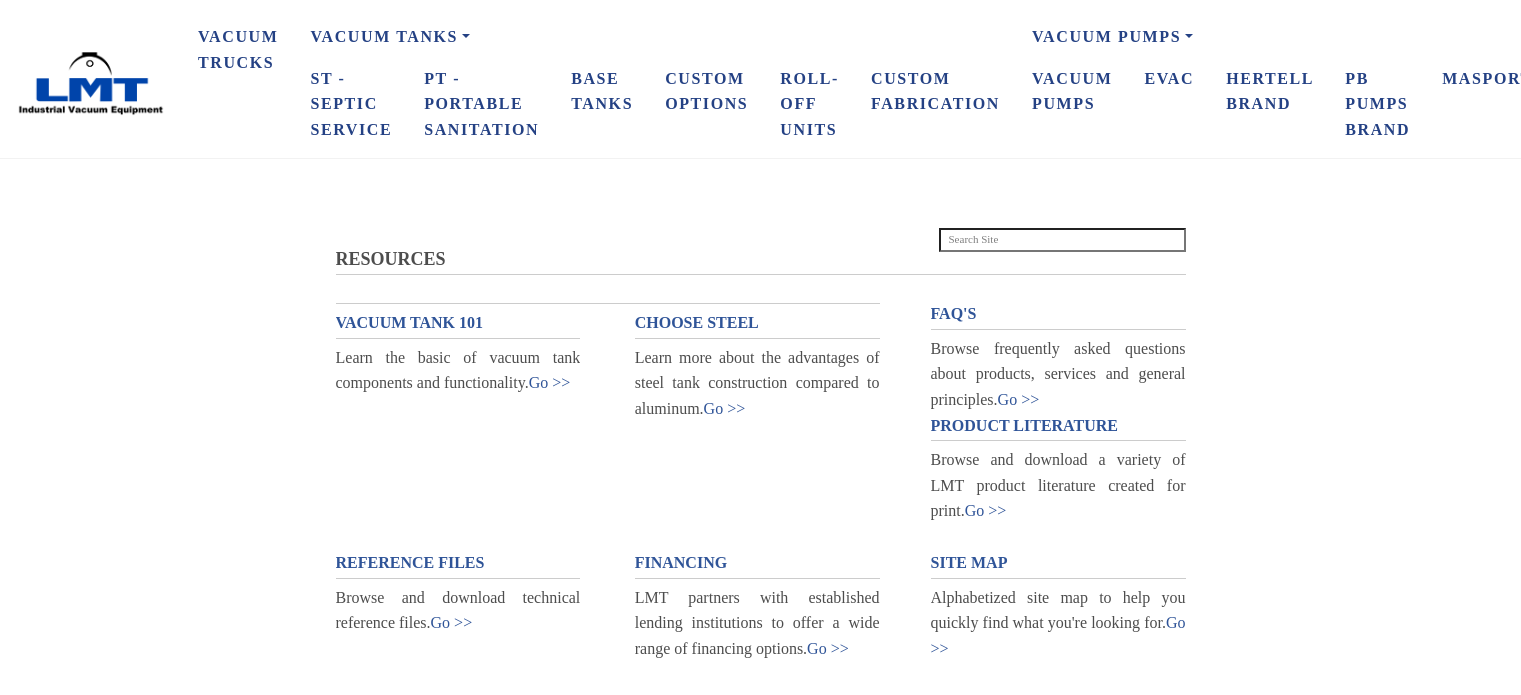scroll, scrollTop: 0, scrollLeft: 0, axis: both 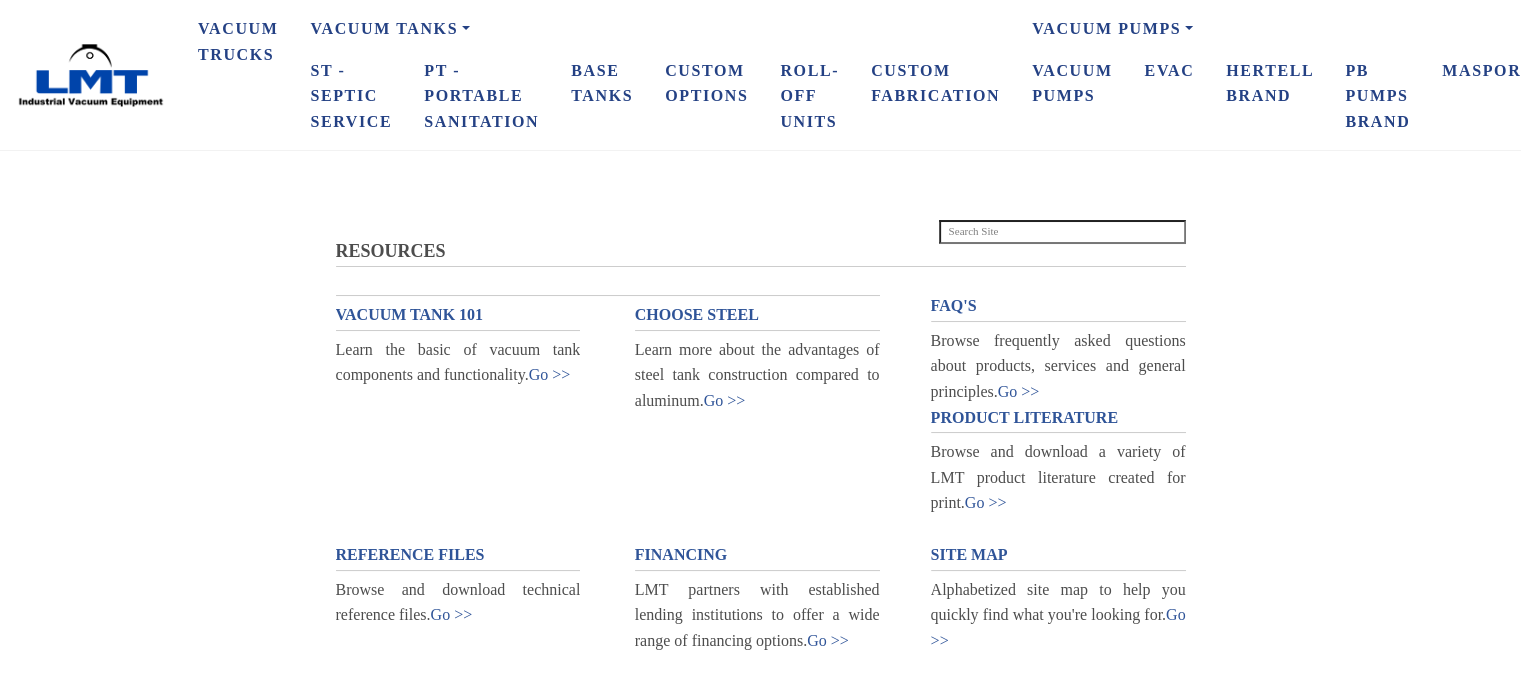 click on "LMT
Vacuum Trucks Vacuum Tanks ST - Septic Service PT - Portable Sanitation Base Tanks Custom Options Roll-Off Units Custom Fabrication Vacuum Pumps Vacuum Pumps eVAC Hertell Brand PB Pumps Brand Masport Moro Resources Vacuum Tank 101 Industry Organizations Product Literature Reference Files Site Map Company Current Inventory Contact About Us Social Media Press Archive
LMT
Custom Vacuum Tanks & Trucks
RESOURCES
RESOURCES
VACUUM TANK 101
Learn the basic of vacuum tank components and functionality.  Go >>
CHOOSE STEEL
Learn more about the advantages of steel tank construction compared to aluminum.  Go >>
FAQ'S
Browse frequently asked questions about products, services and general principles.  Go >>" at bounding box center (760, 378) 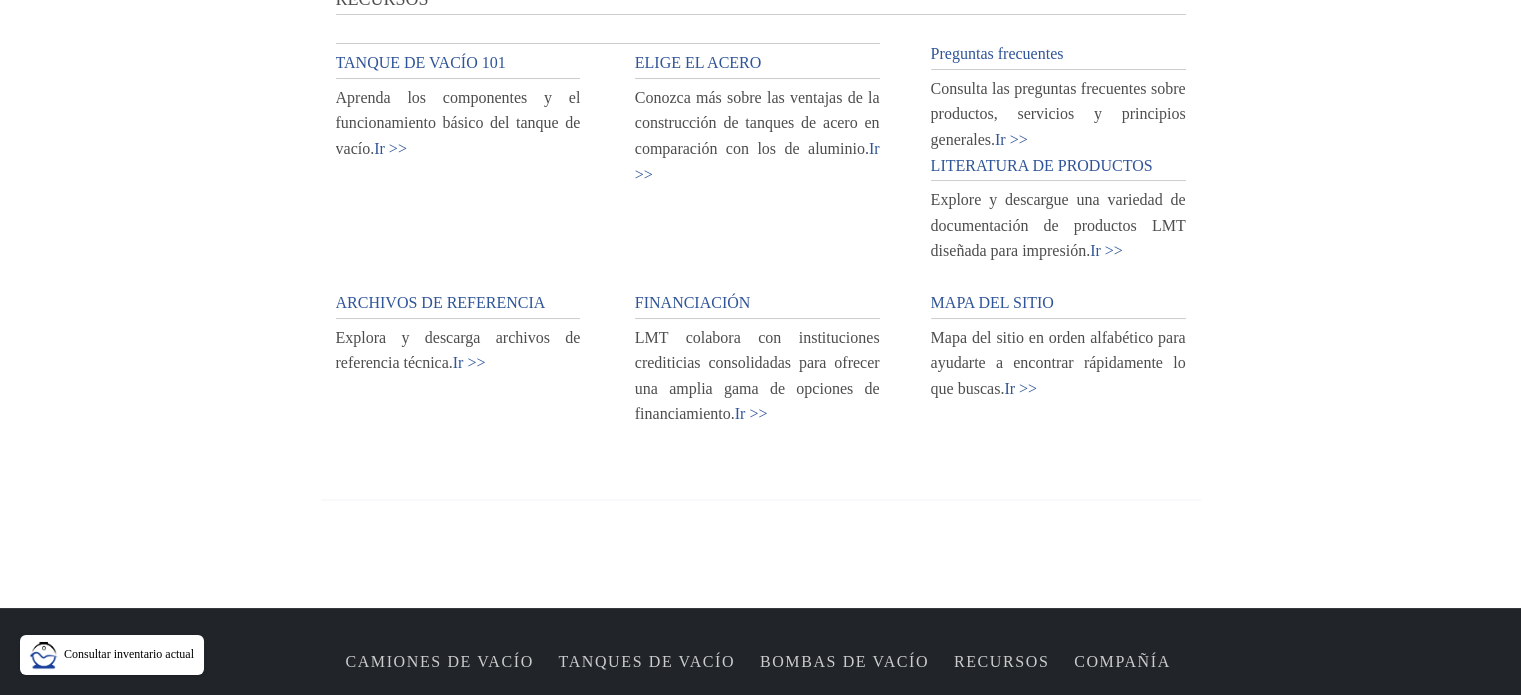 scroll, scrollTop: 0, scrollLeft: 0, axis: both 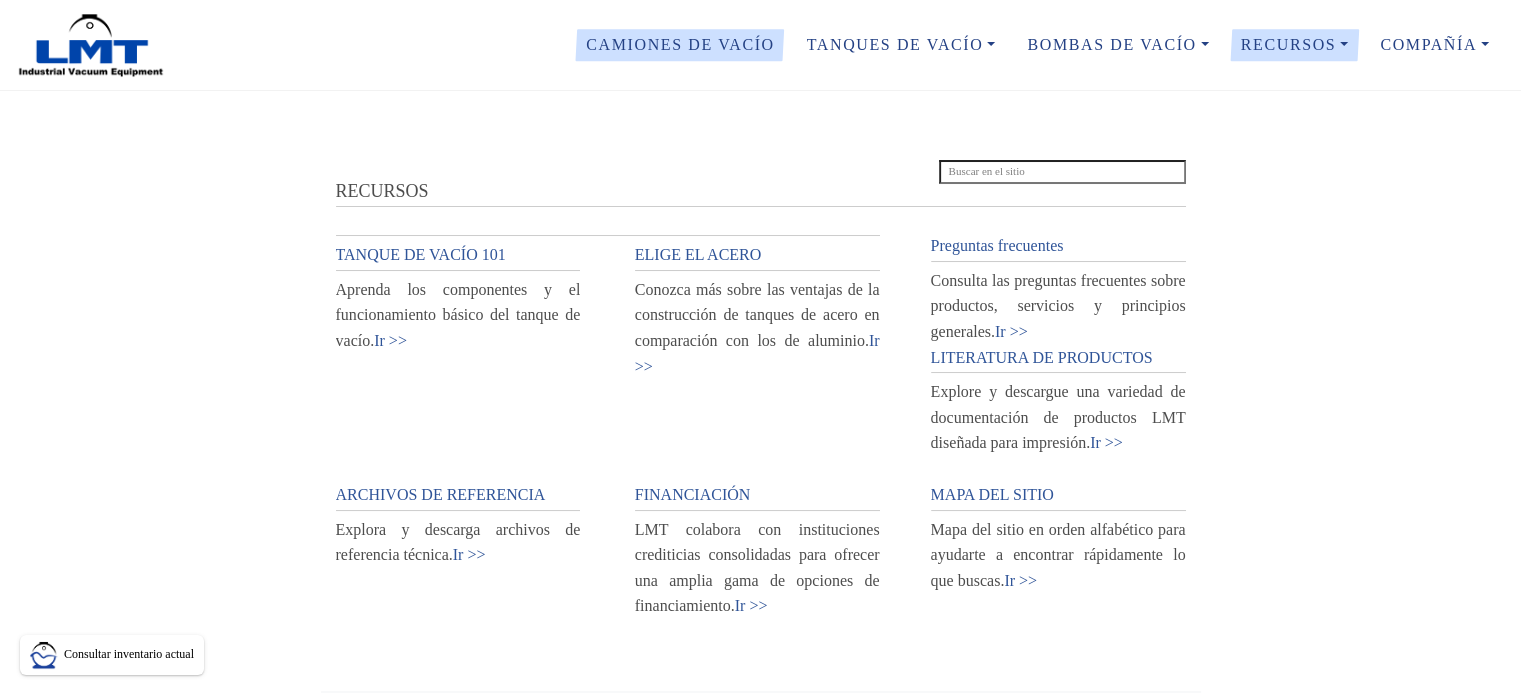 click on "Camiones de vacío" at bounding box center (680, 44) 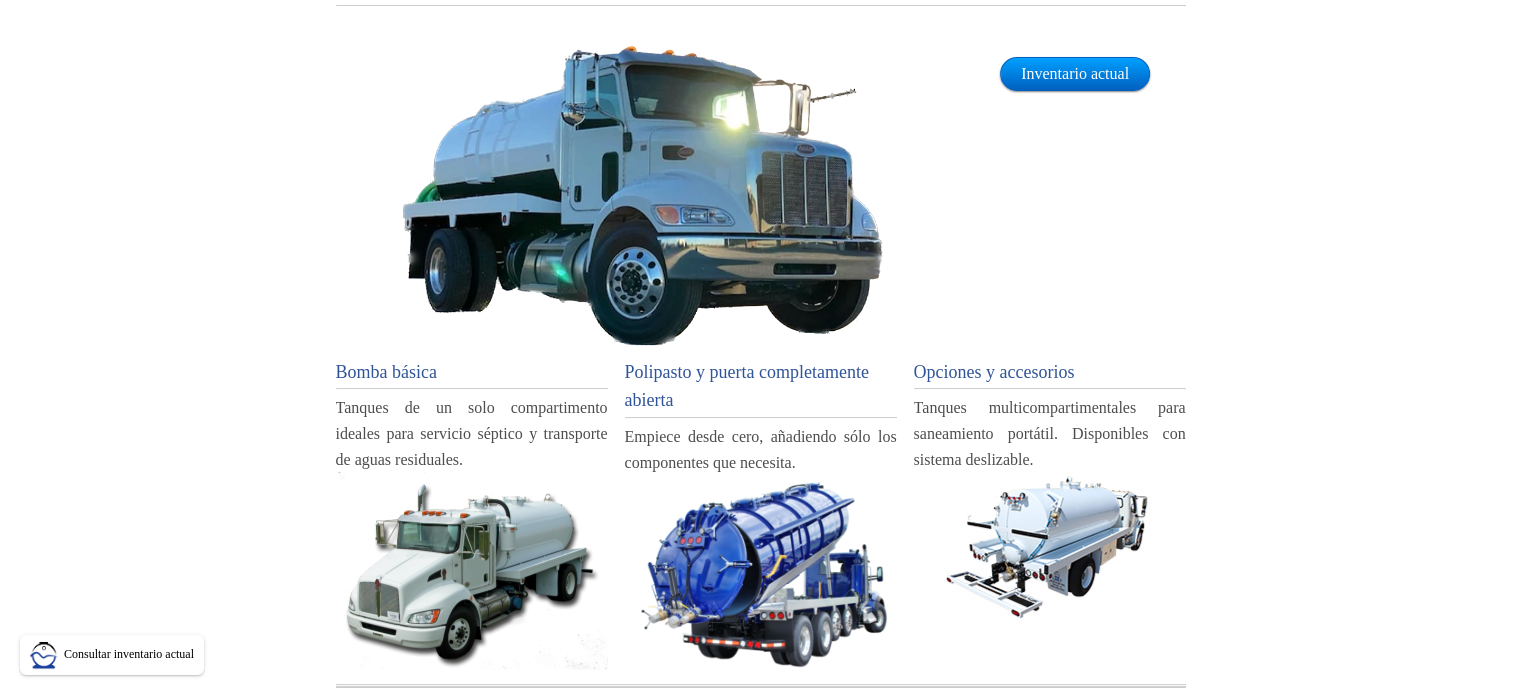 scroll, scrollTop: 400, scrollLeft: 0, axis: vertical 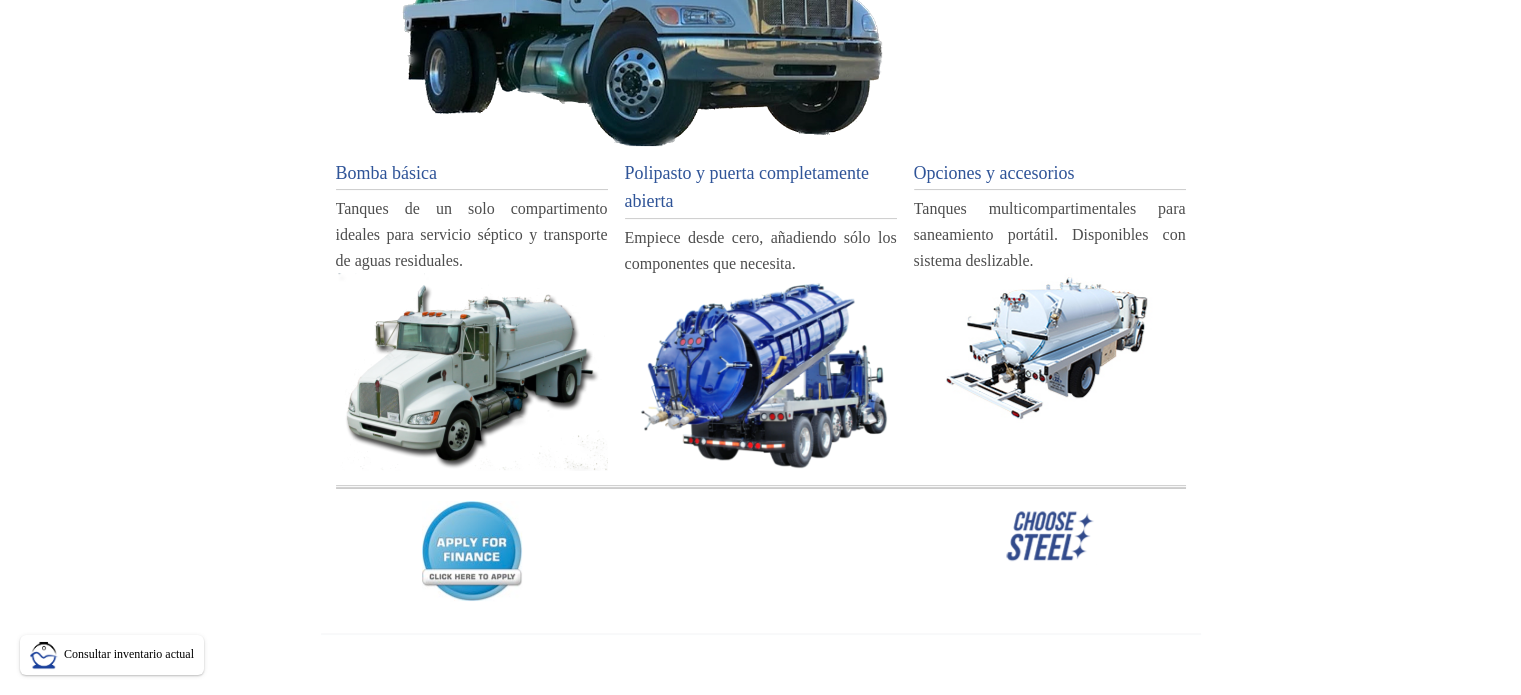 click on "Opciones y accesorios" at bounding box center (994, 173) 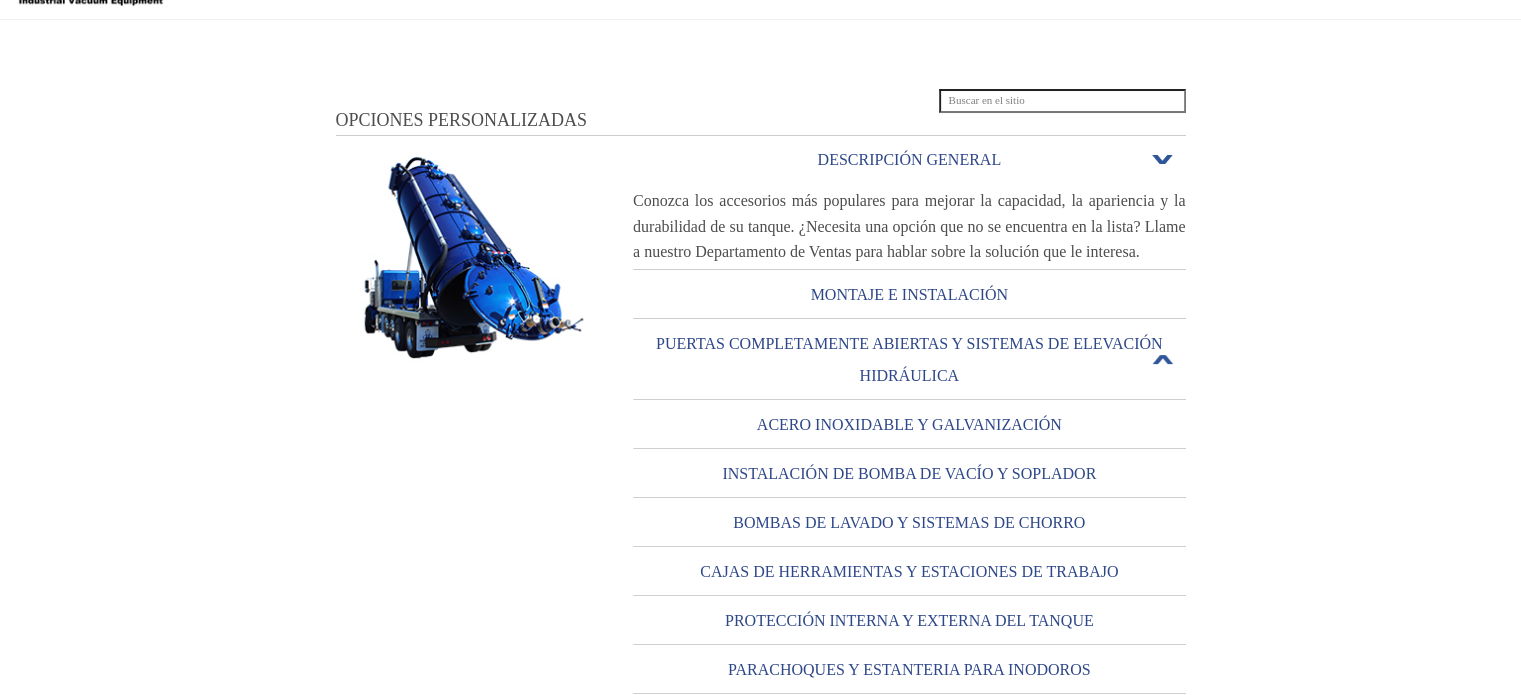 scroll, scrollTop: 200, scrollLeft: 0, axis: vertical 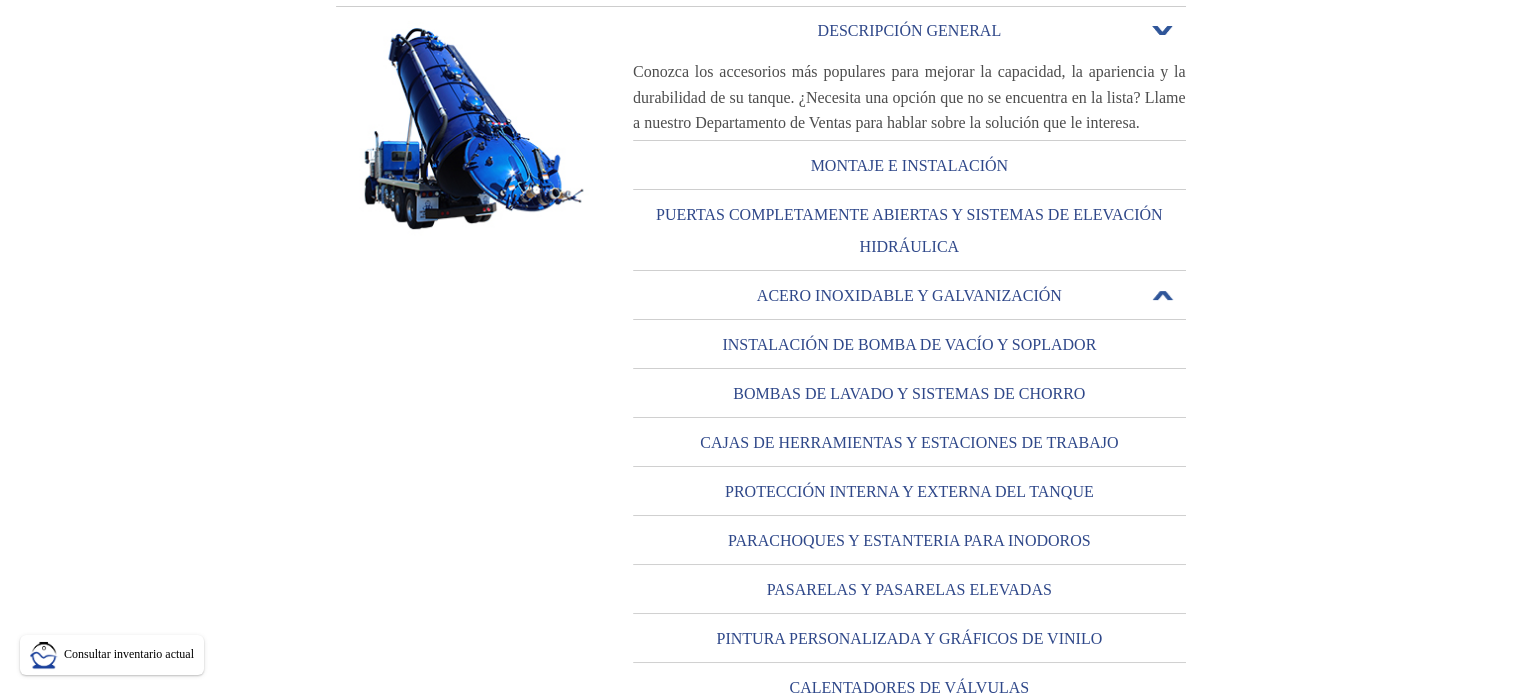 click on "ACERO INOXIDABLE Y GALVANIZACIÓN" at bounding box center [909, 295] 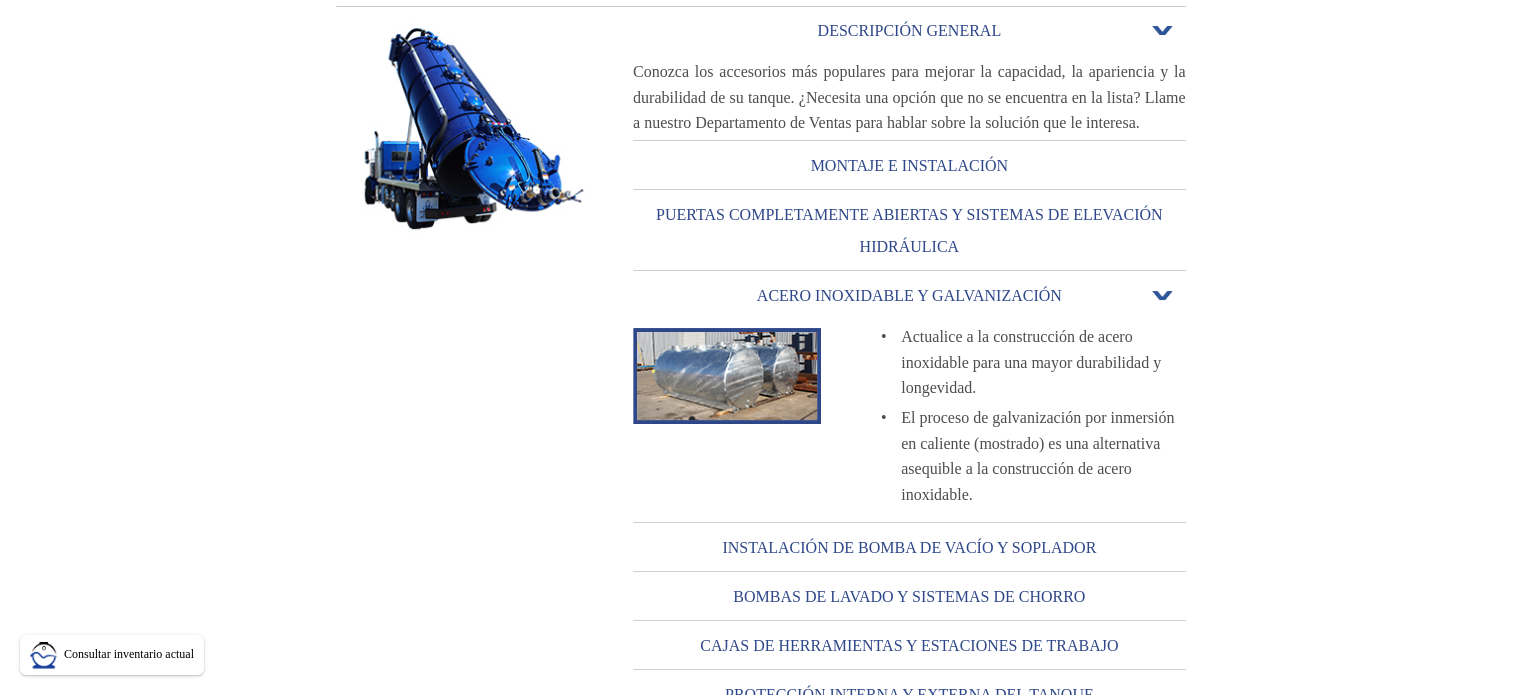 click at bounding box center (727, 376) 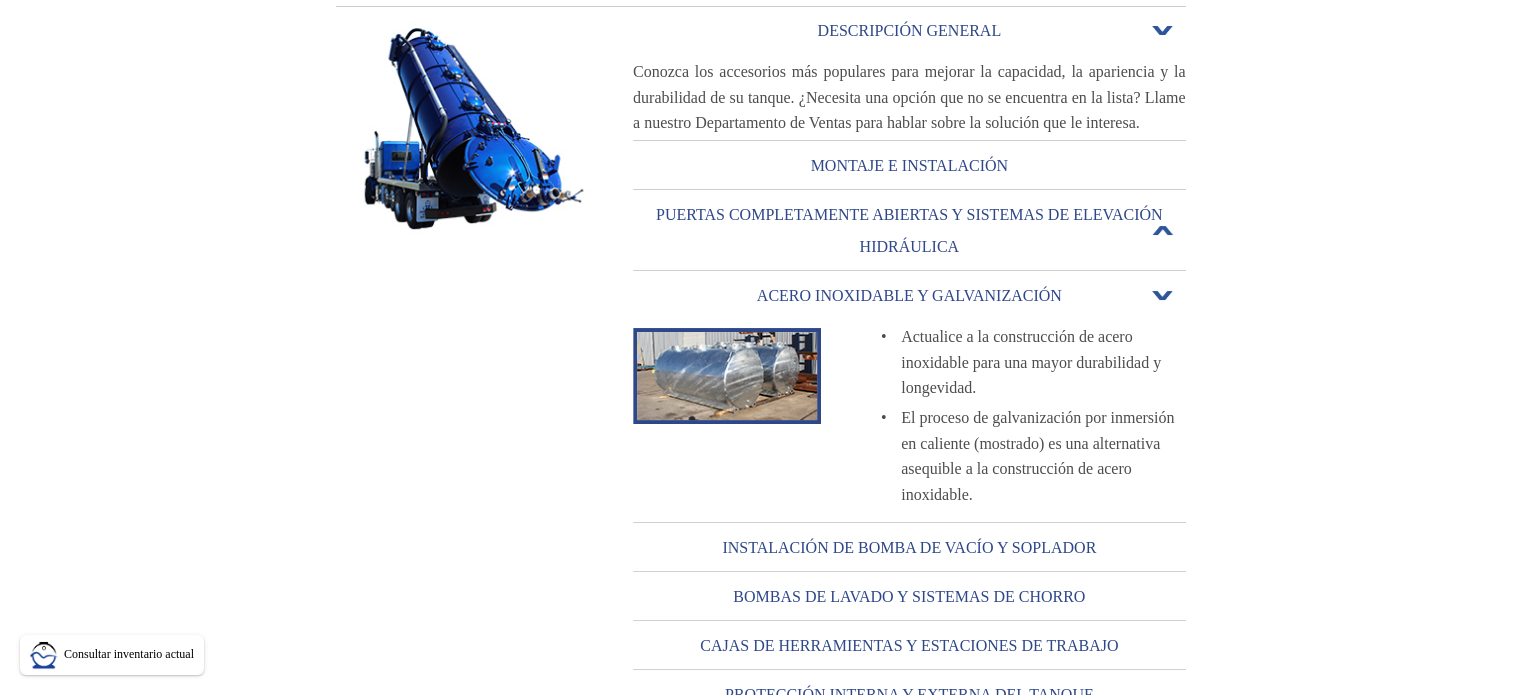 click on "PUERTAS COMPLETAMENTE ABIERTAS Y SISTEMAS DE ELEVACIÓN HIDRÁULICA" at bounding box center (909, 231) 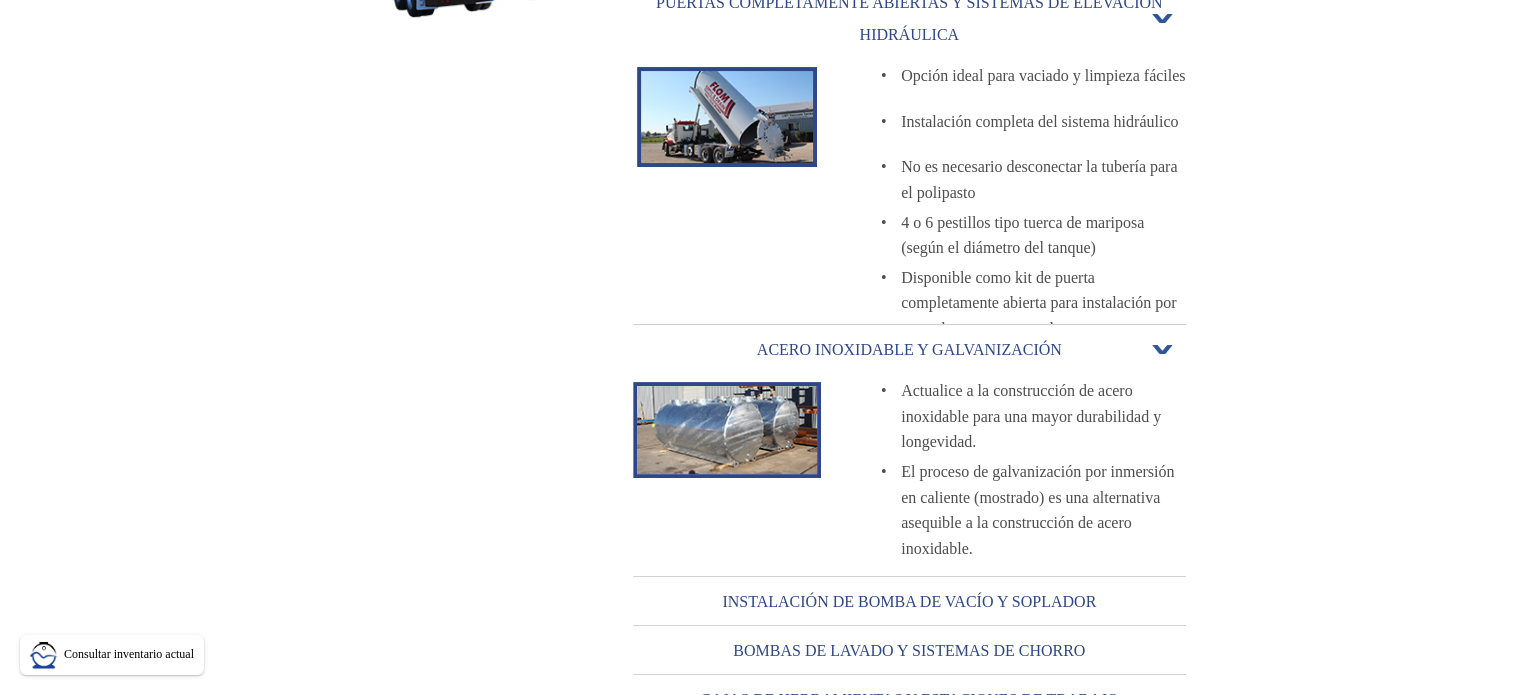 scroll, scrollTop: 600, scrollLeft: 0, axis: vertical 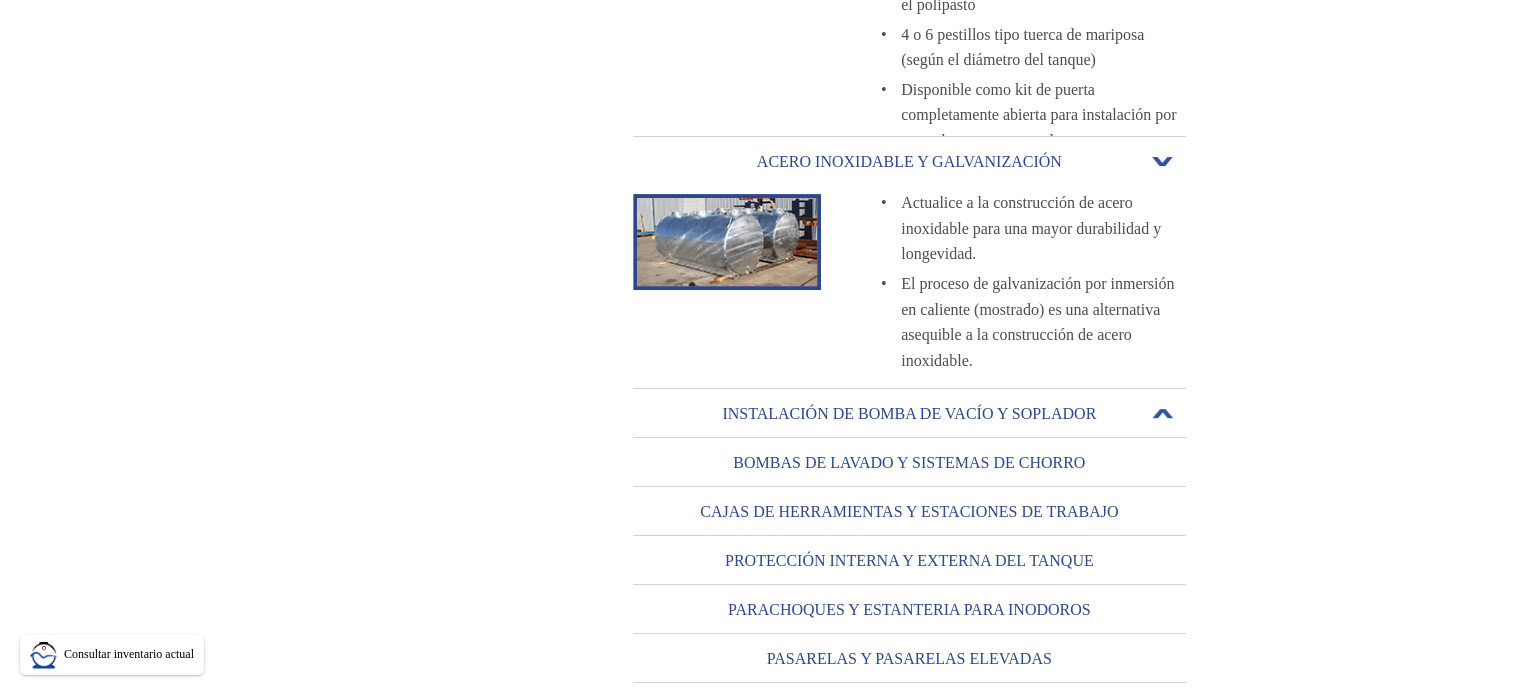 click on "INSTALACIÓN DE BOMBA DE VACÍO Y SOPLADOR" at bounding box center (909, 414) 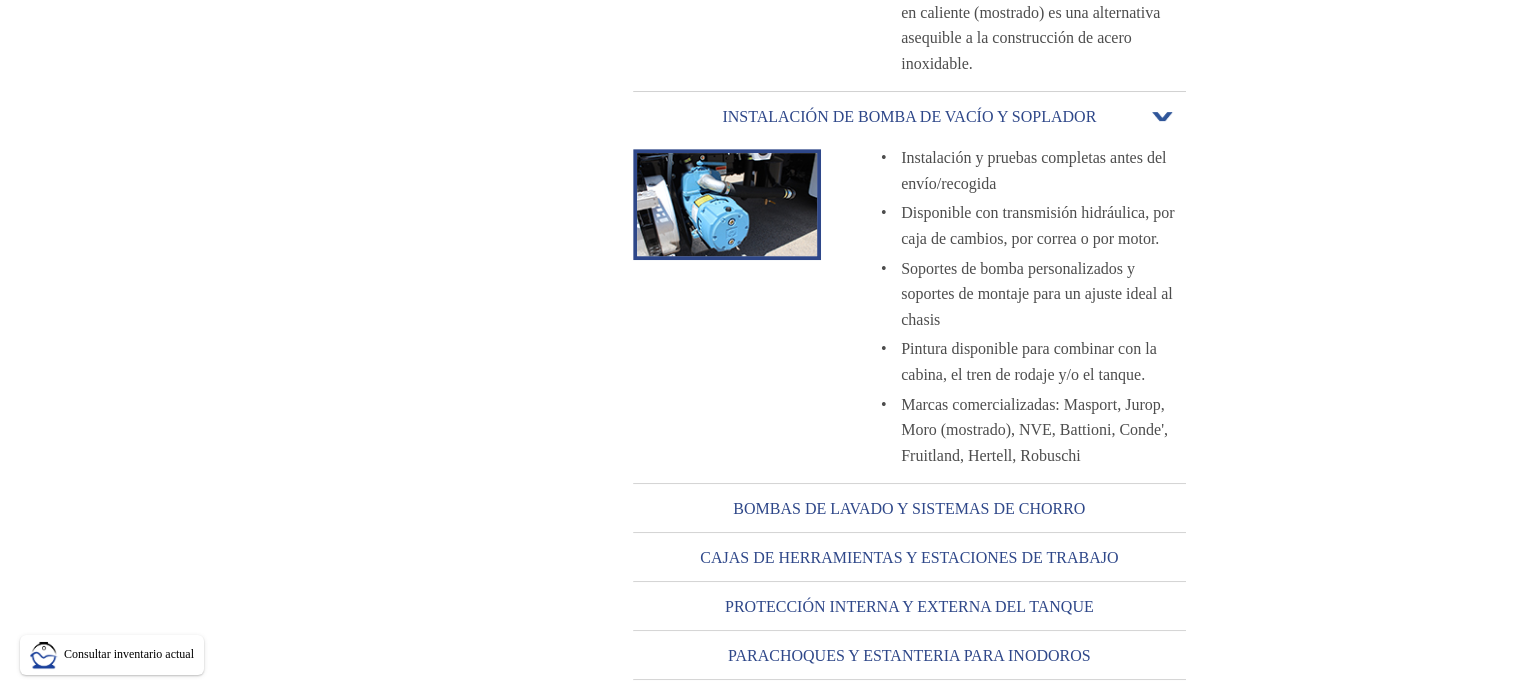 scroll, scrollTop: 900, scrollLeft: 0, axis: vertical 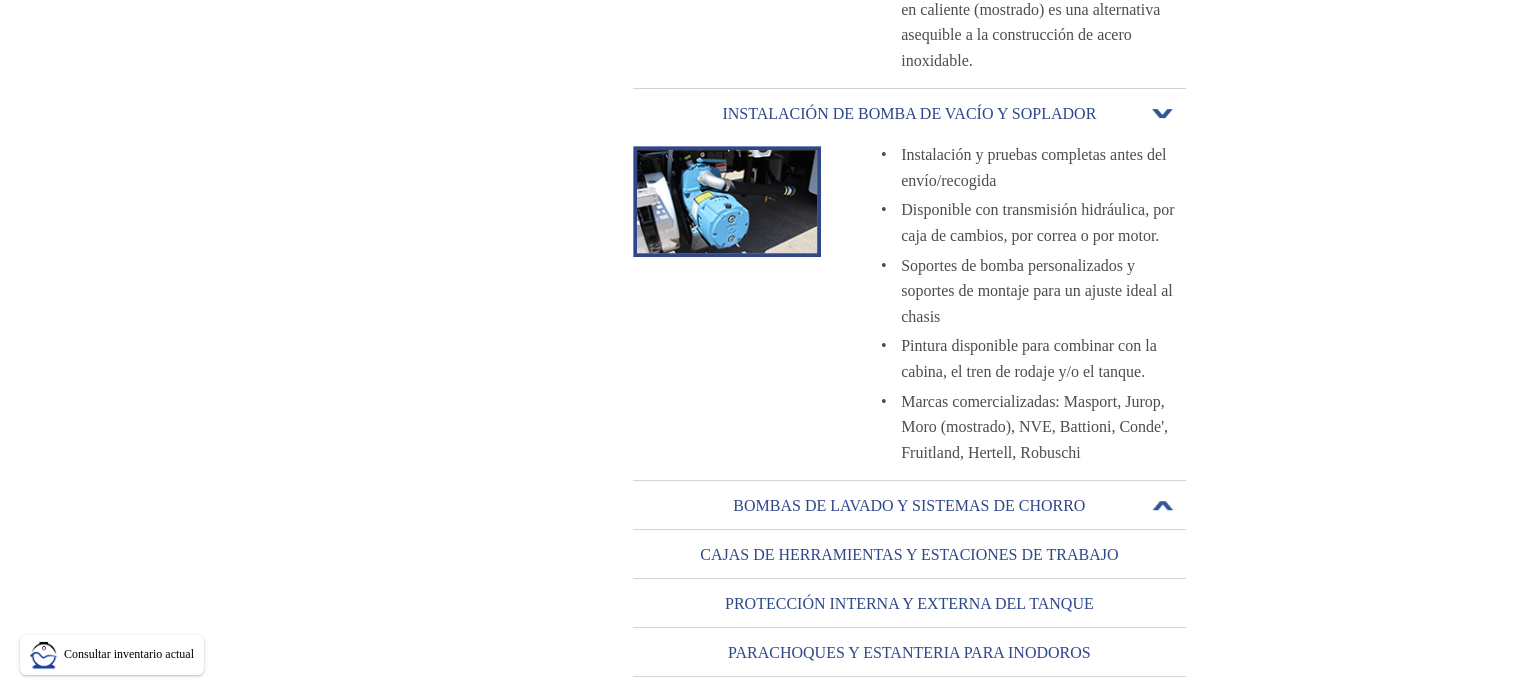 click on "BOMBAS DE LAVADO Y SISTEMAS DE CHORRO" at bounding box center (909, 506) 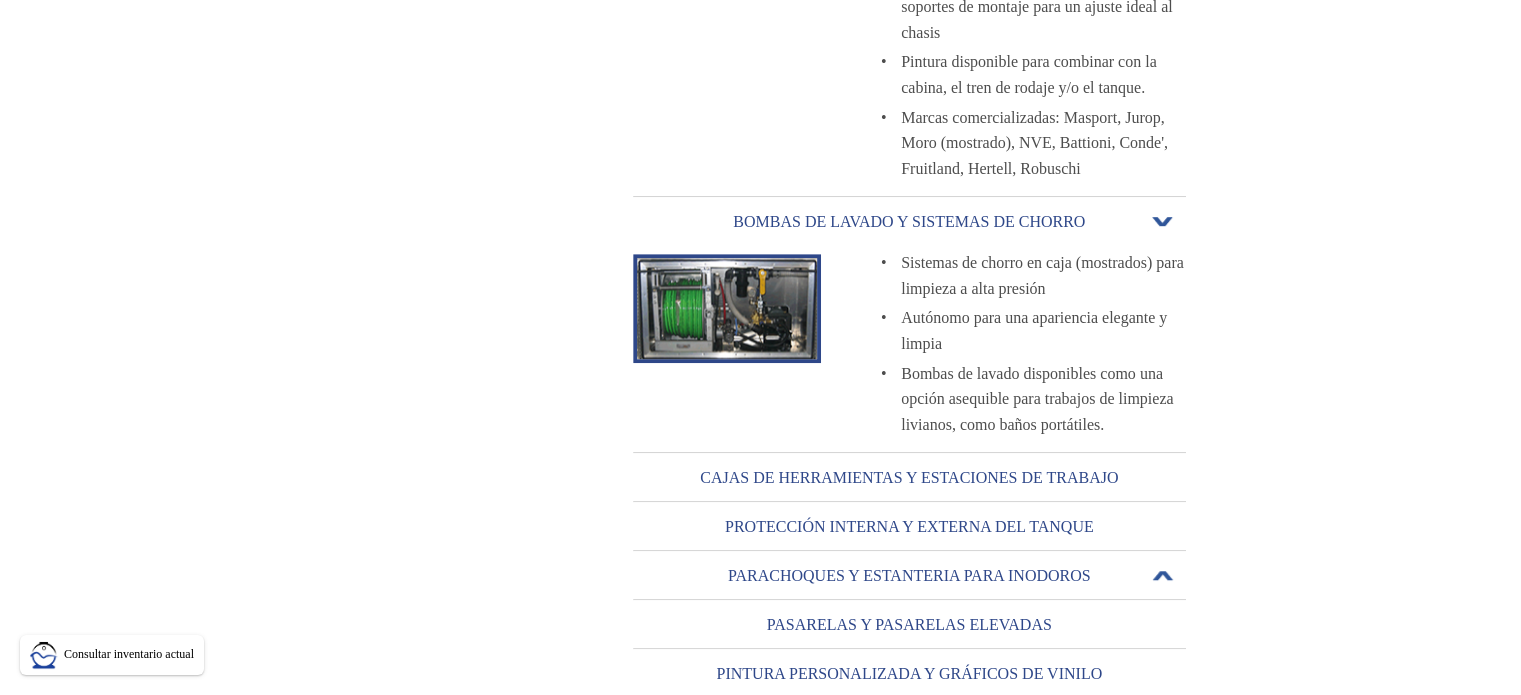 scroll, scrollTop: 1200, scrollLeft: 0, axis: vertical 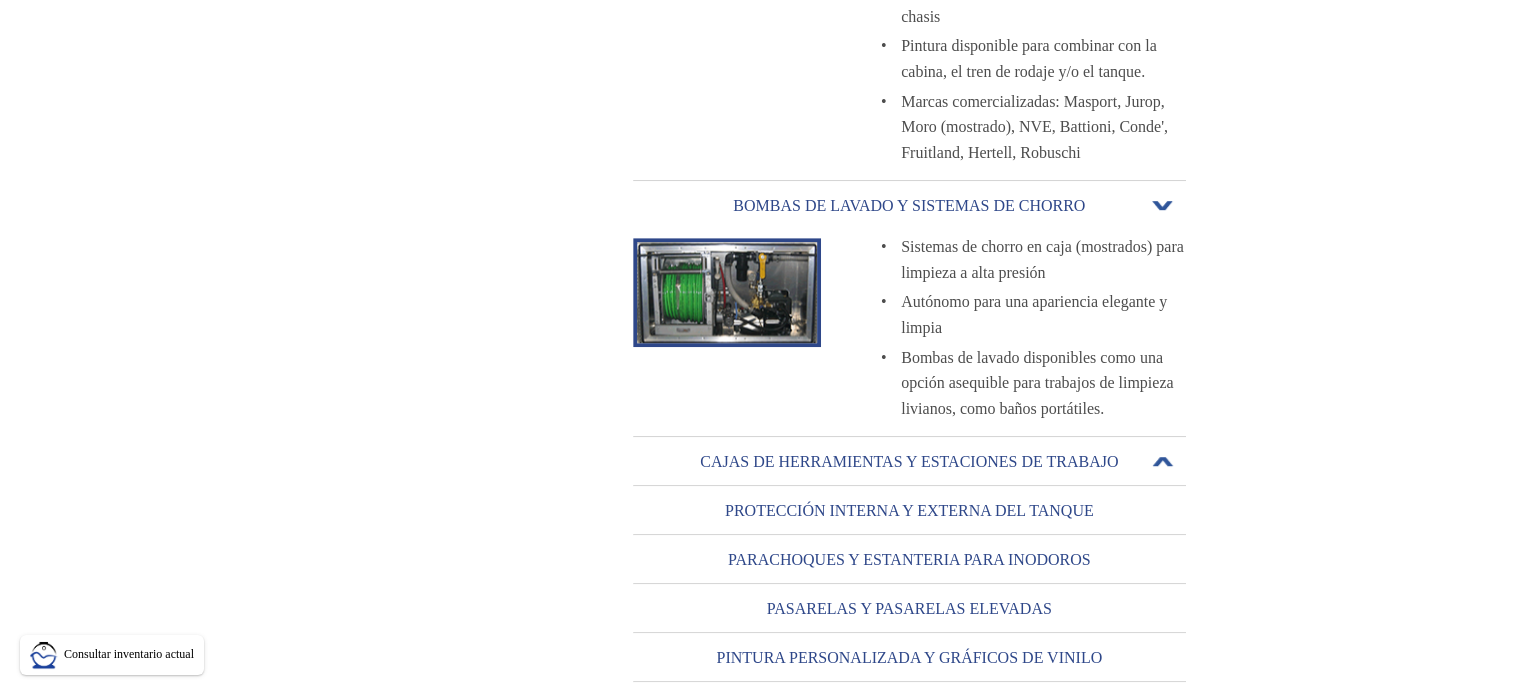 click on "CAJAS DE HERRAMIENTAS Y ESTACIONES DE TRABAJO" at bounding box center (909, 461) 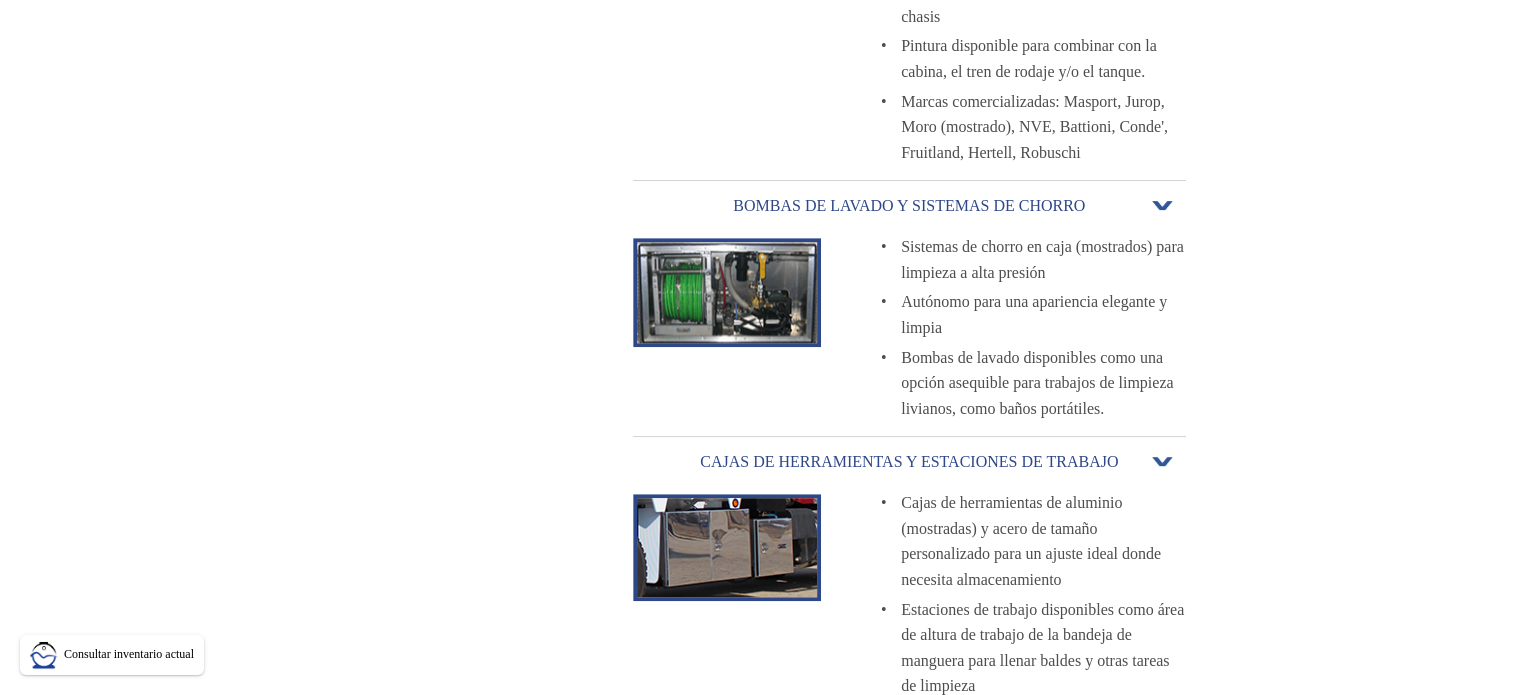scroll, scrollTop: 1500, scrollLeft: 0, axis: vertical 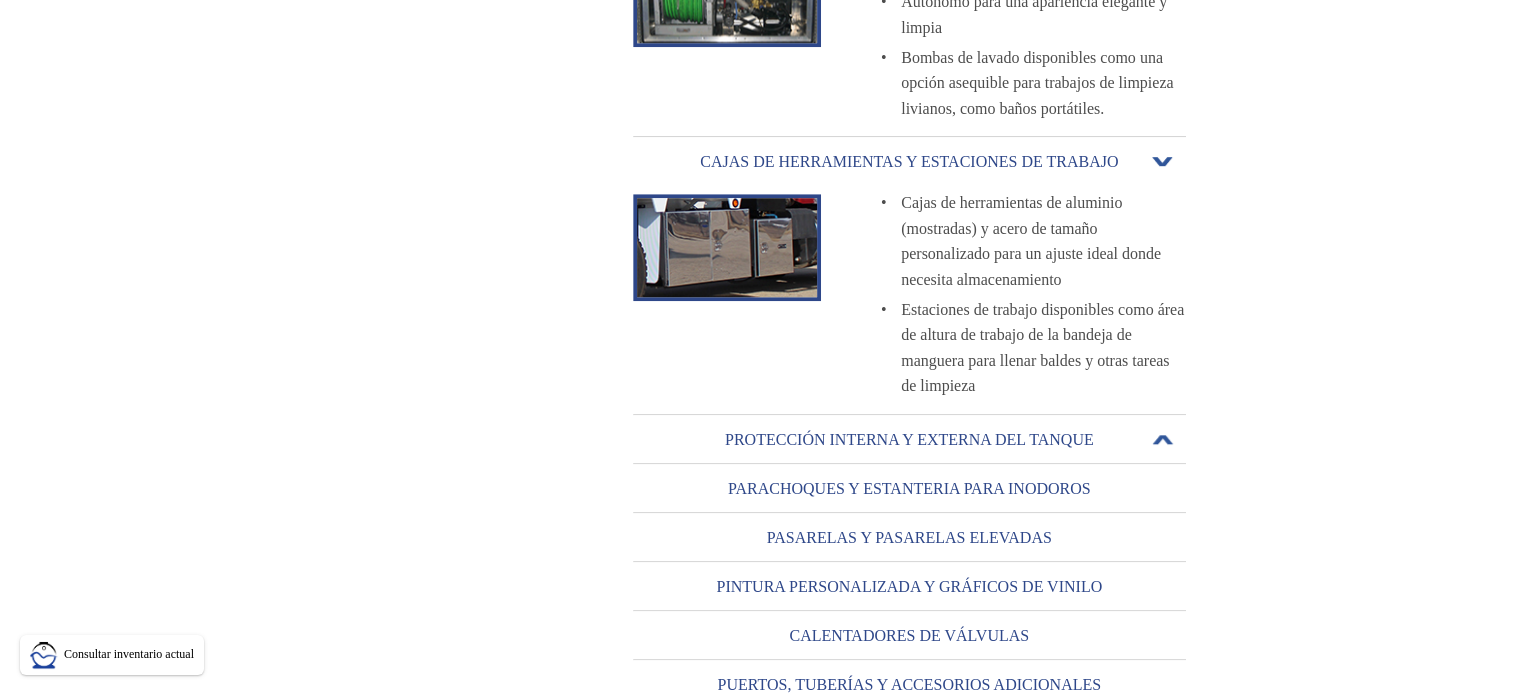 click on "PROTECCIÓN INTERNA Y EXTERNA DEL TANQUE" at bounding box center (909, 439) 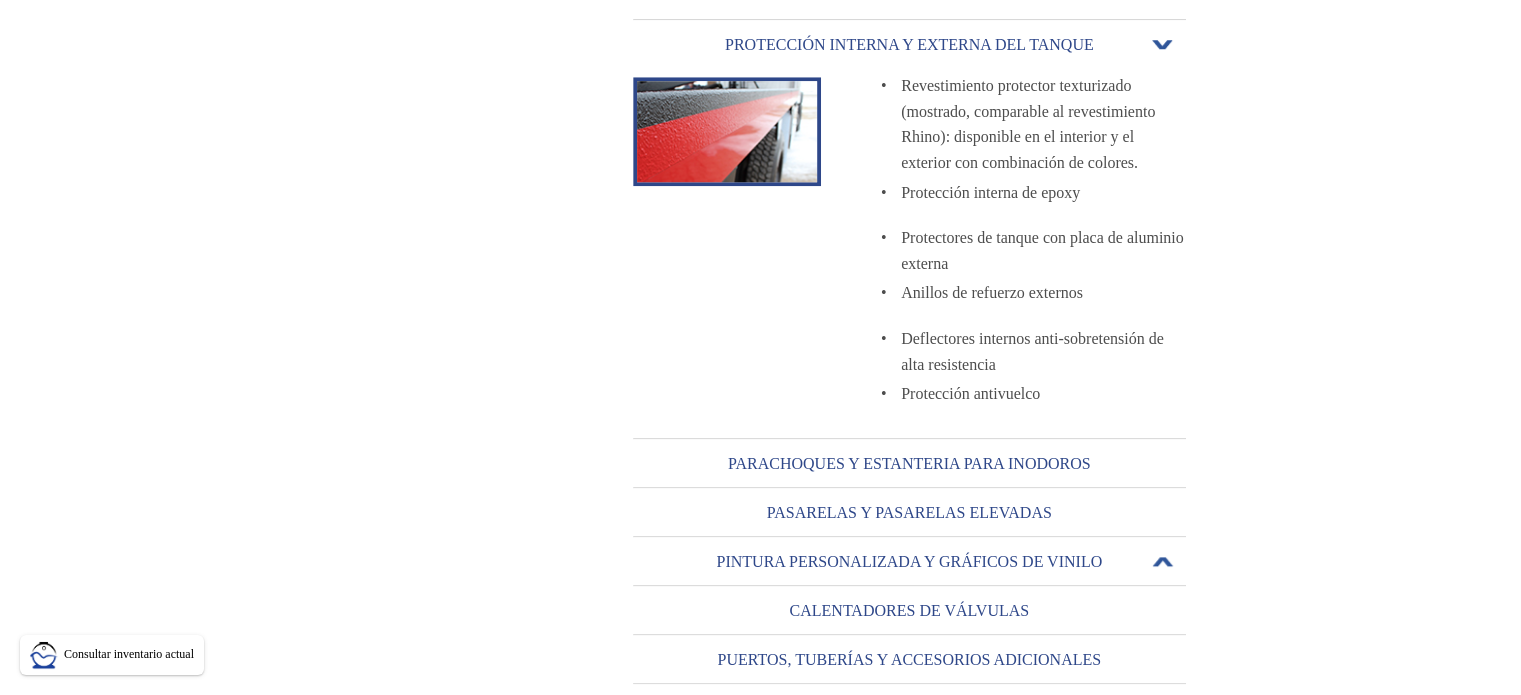 scroll, scrollTop: 1900, scrollLeft: 0, axis: vertical 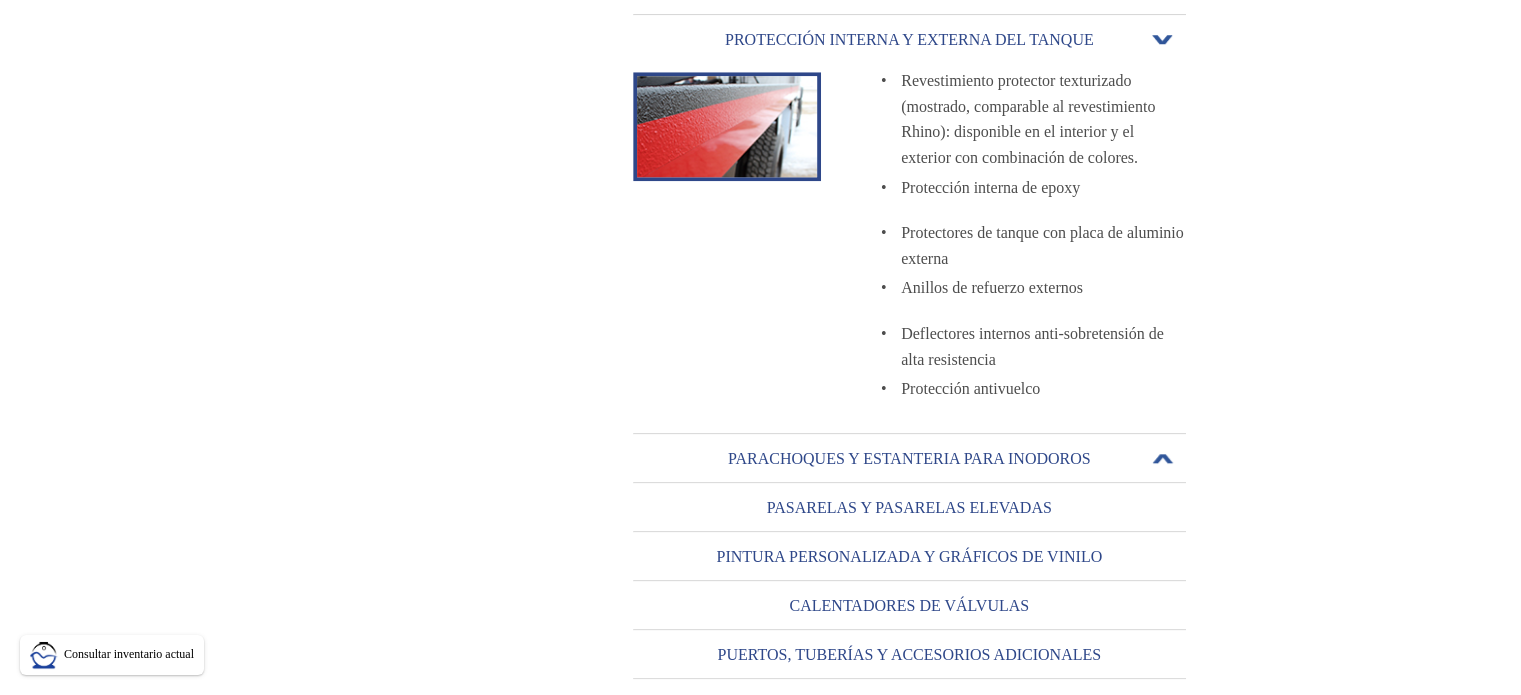 click on "PARACHOQUES Y ESTANTERIA PARA INODOROS" at bounding box center [909, 458] 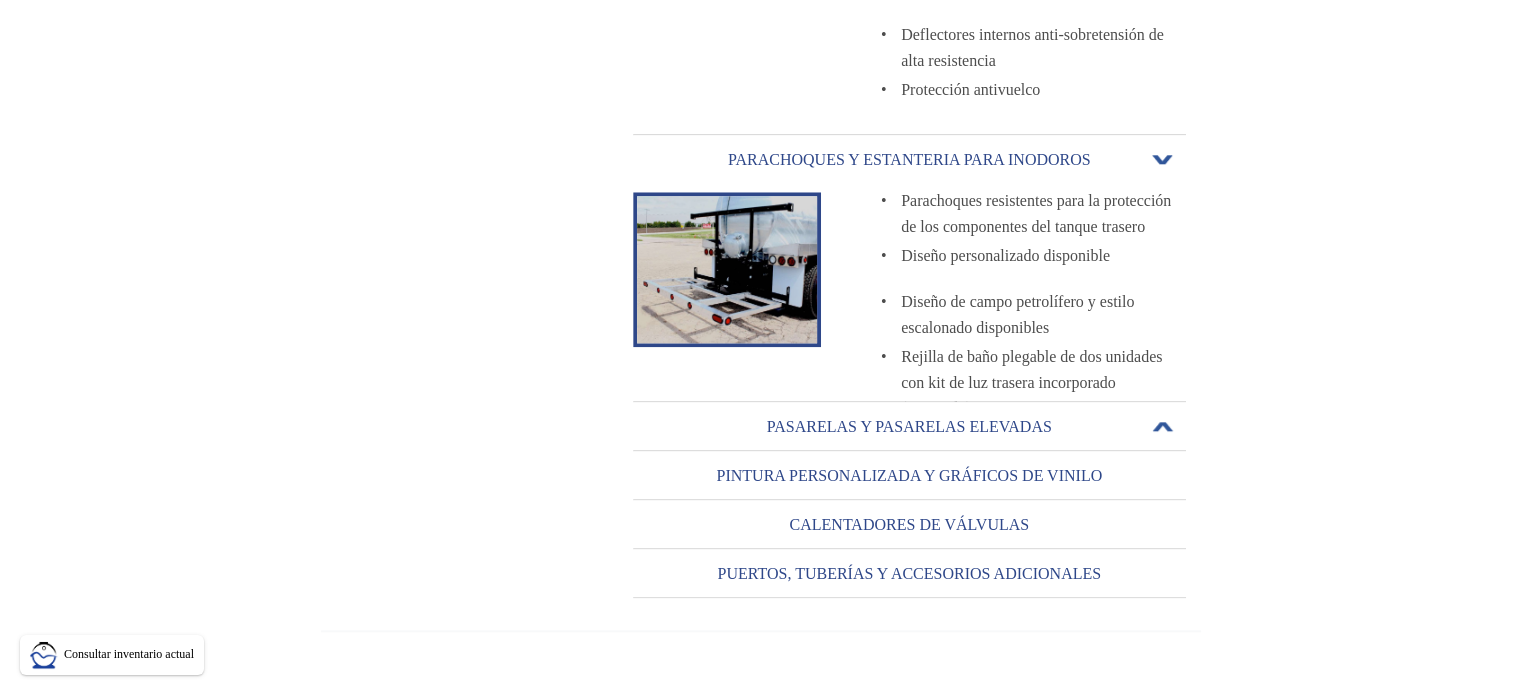 scroll, scrollTop: 2200, scrollLeft: 0, axis: vertical 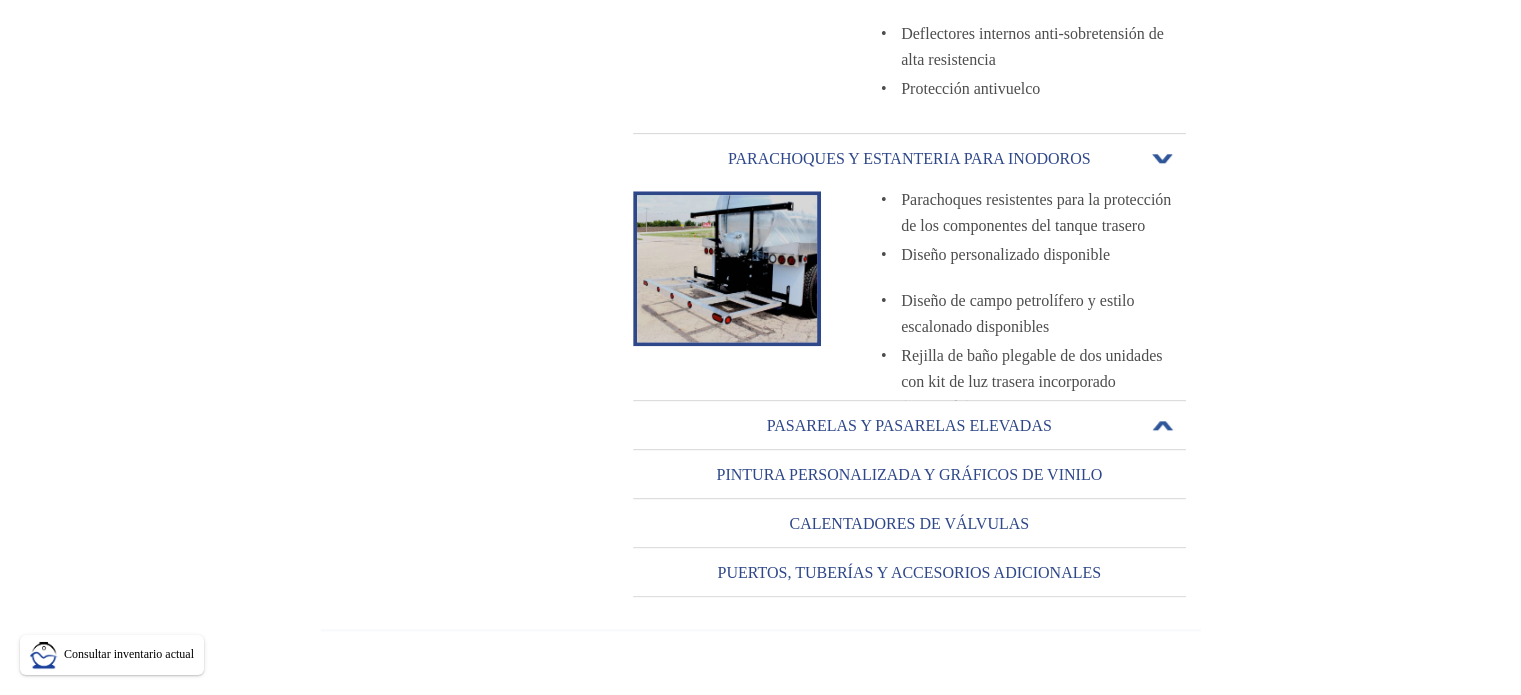 click on "PASARELAS Y PASARELAS ELEVADAS" at bounding box center [909, 425] 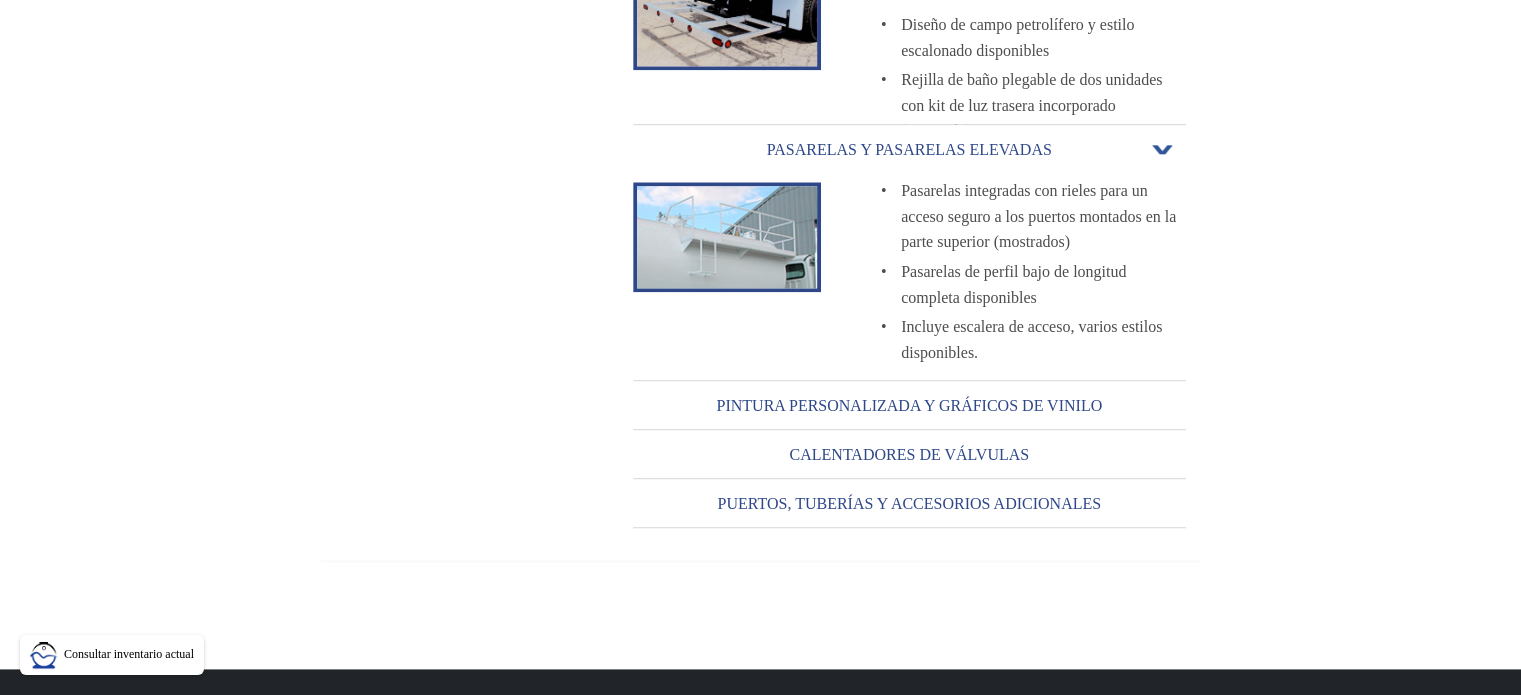 scroll, scrollTop: 2500, scrollLeft: 0, axis: vertical 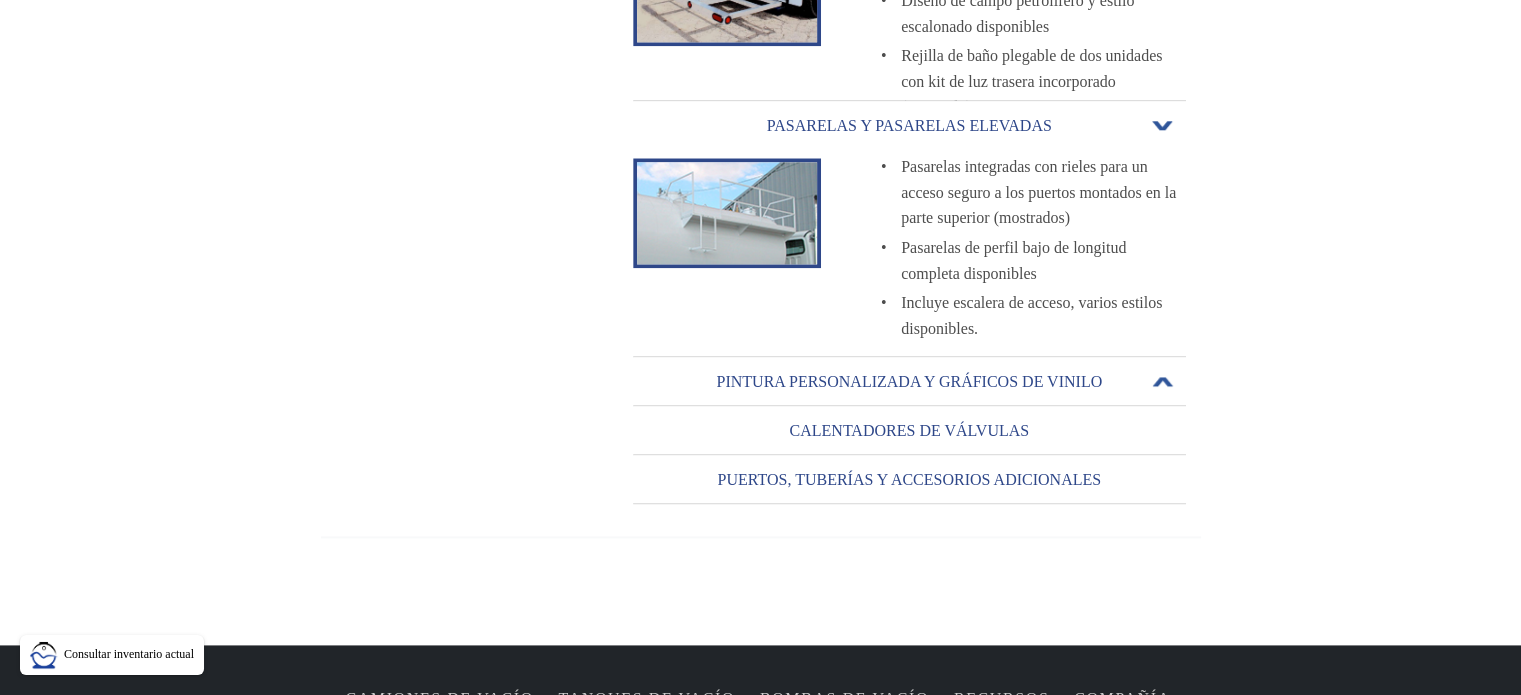 click on "PINTURA PERSONALIZADA Y GRÁFICOS DE VINILO" at bounding box center (909, 381) 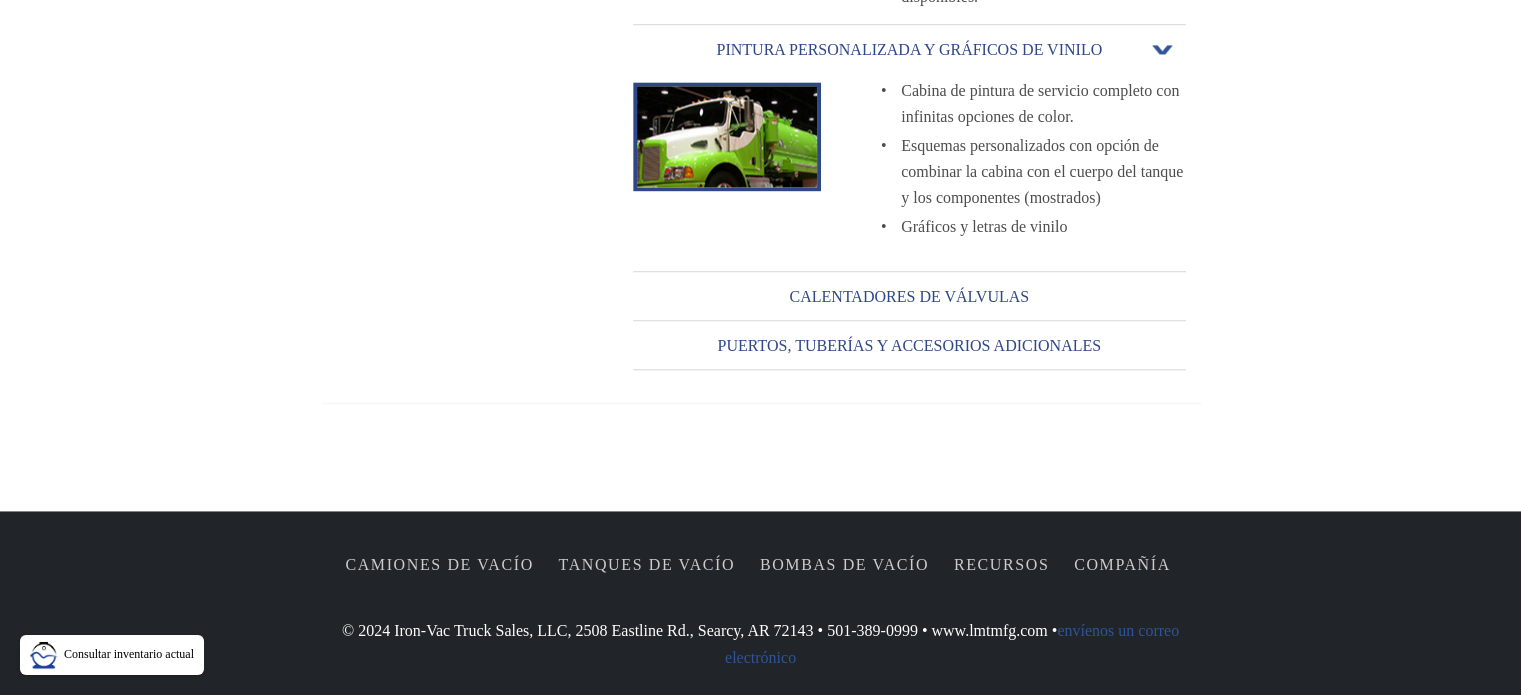 scroll, scrollTop: 2836, scrollLeft: 0, axis: vertical 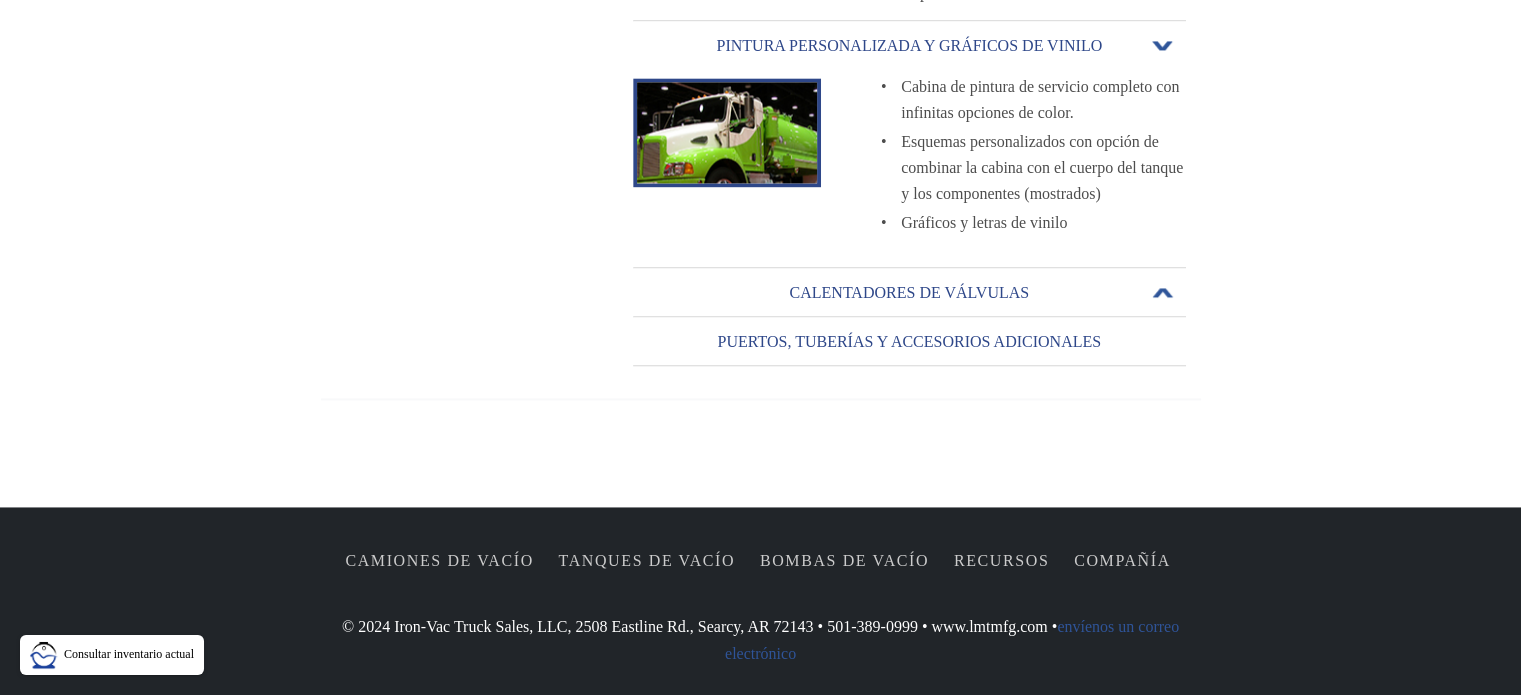 click on "CALENTADORES DE VÁLVULAS" at bounding box center [909, 293] 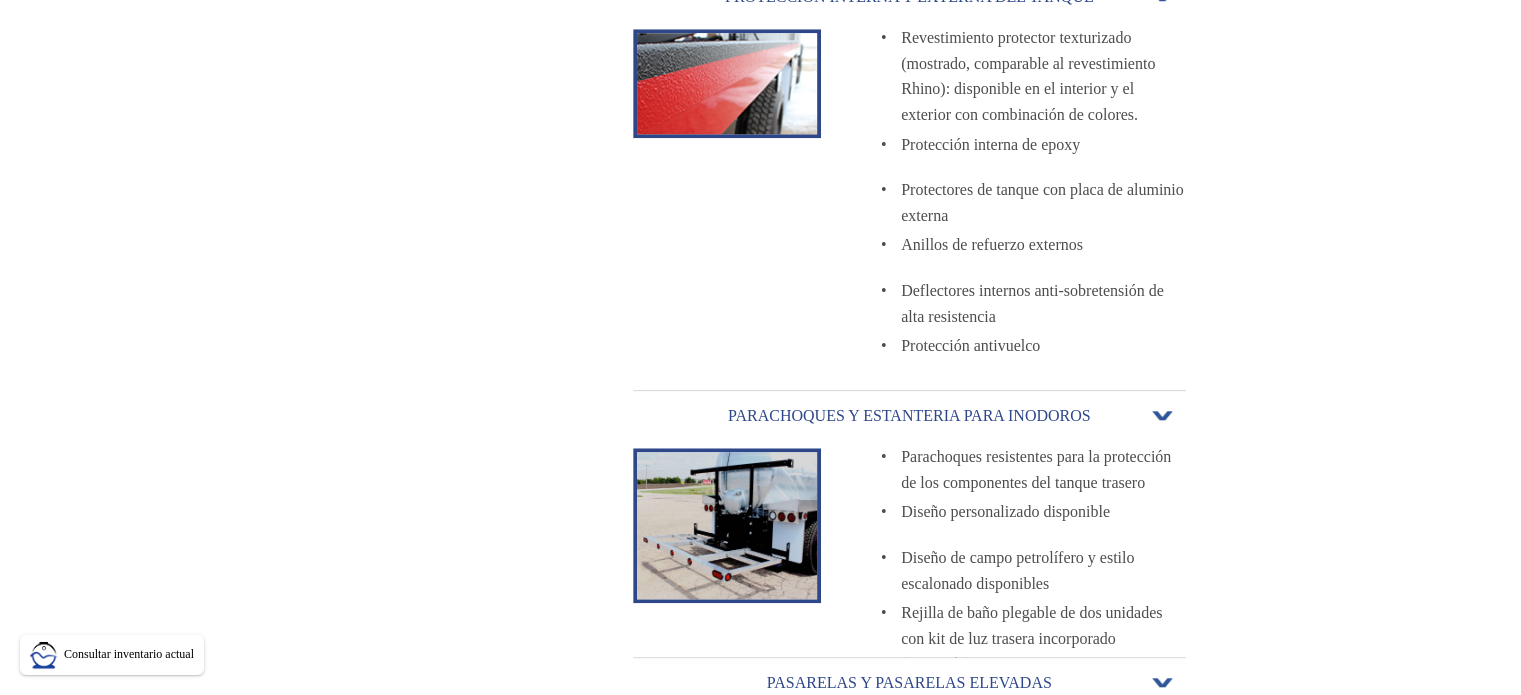 scroll, scrollTop: 1936, scrollLeft: 0, axis: vertical 